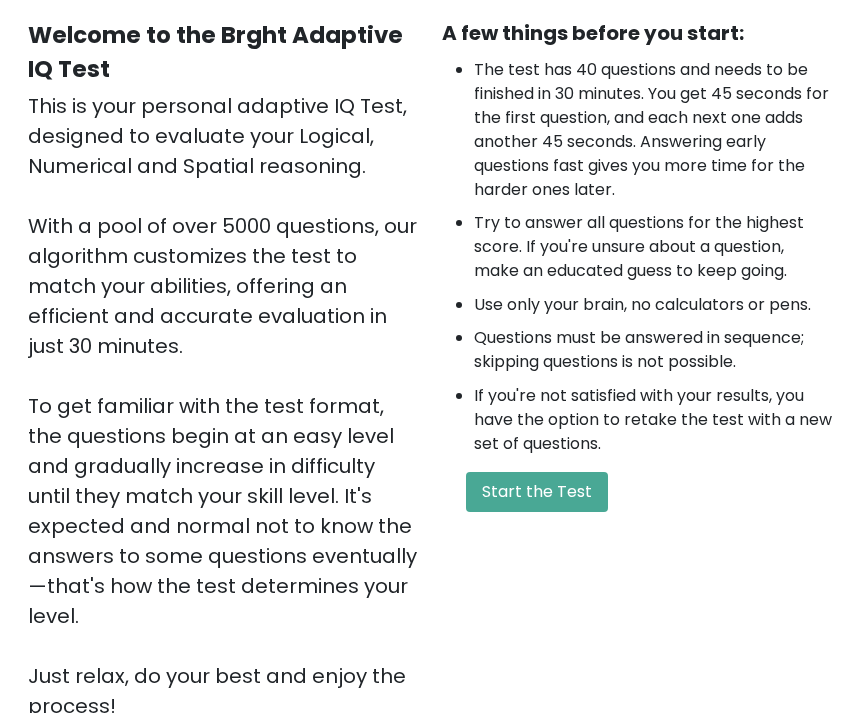 scroll, scrollTop: 456, scrollLeft: 0, axis: vertical 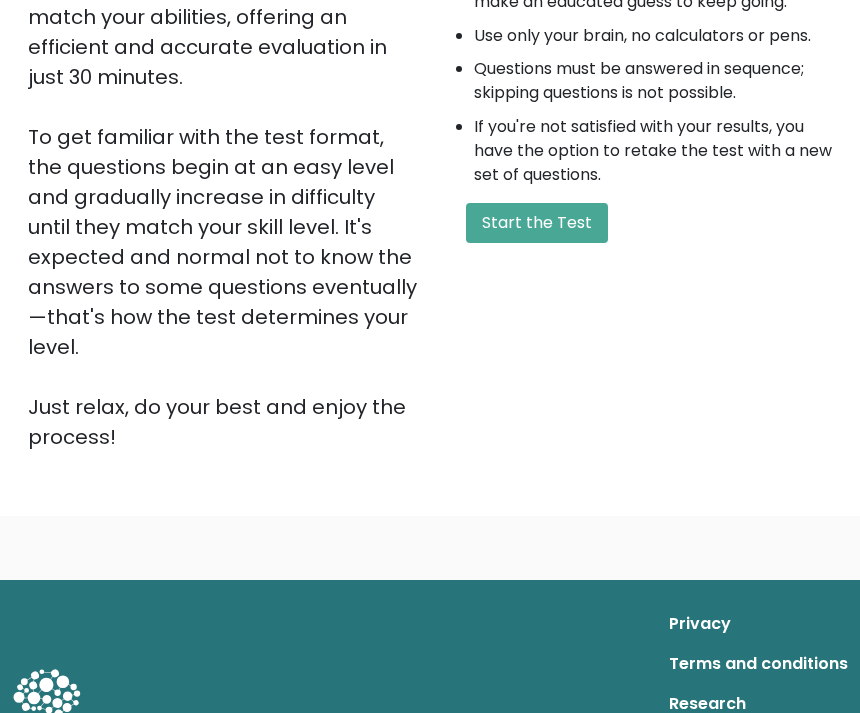 click on "Start the Test" at bounding box center [537, 224] 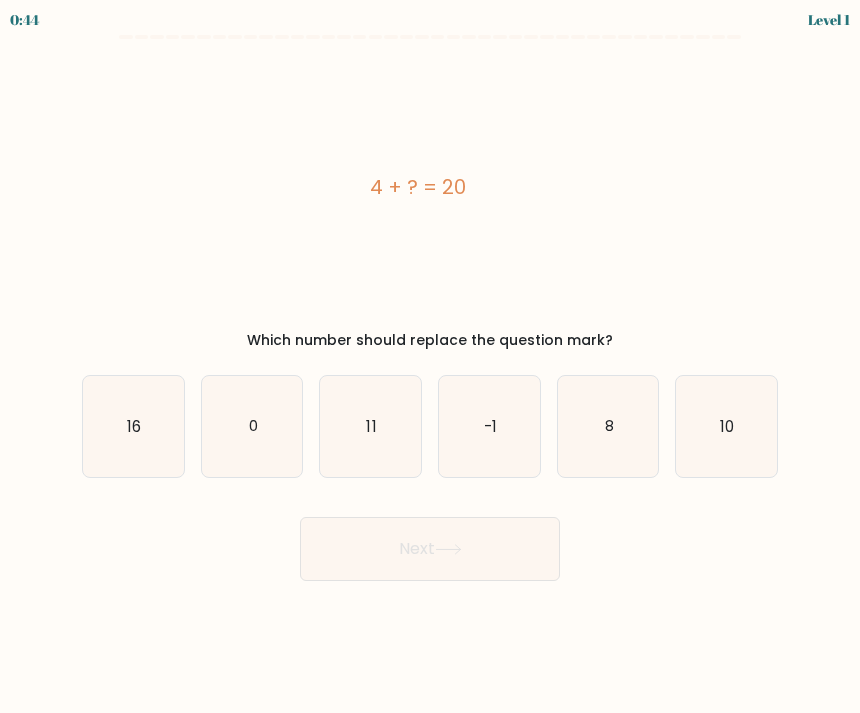 scroll, scrollTop: 0, scrollLeft: 0, axis: both 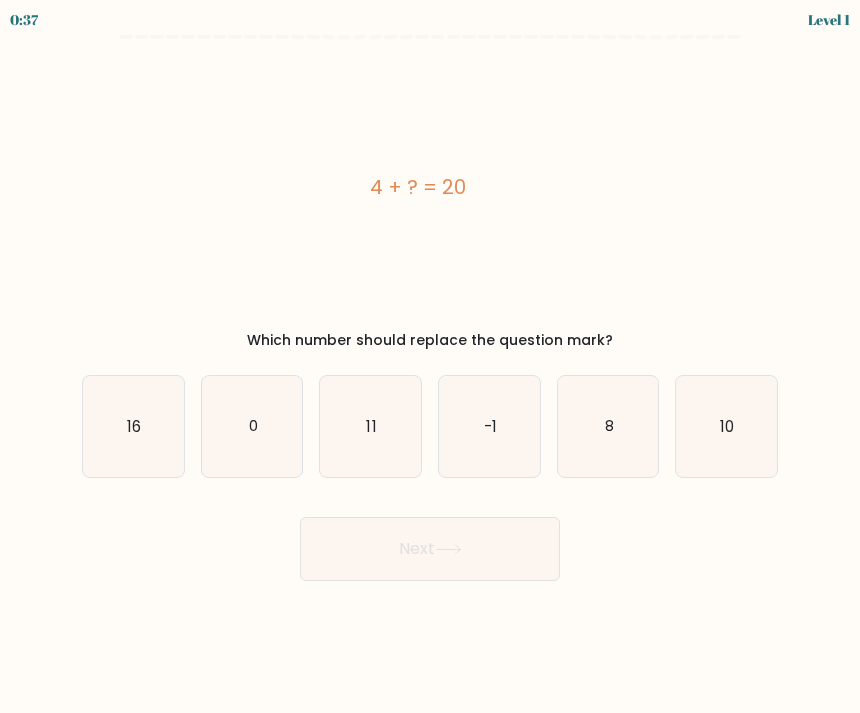 click on "16" 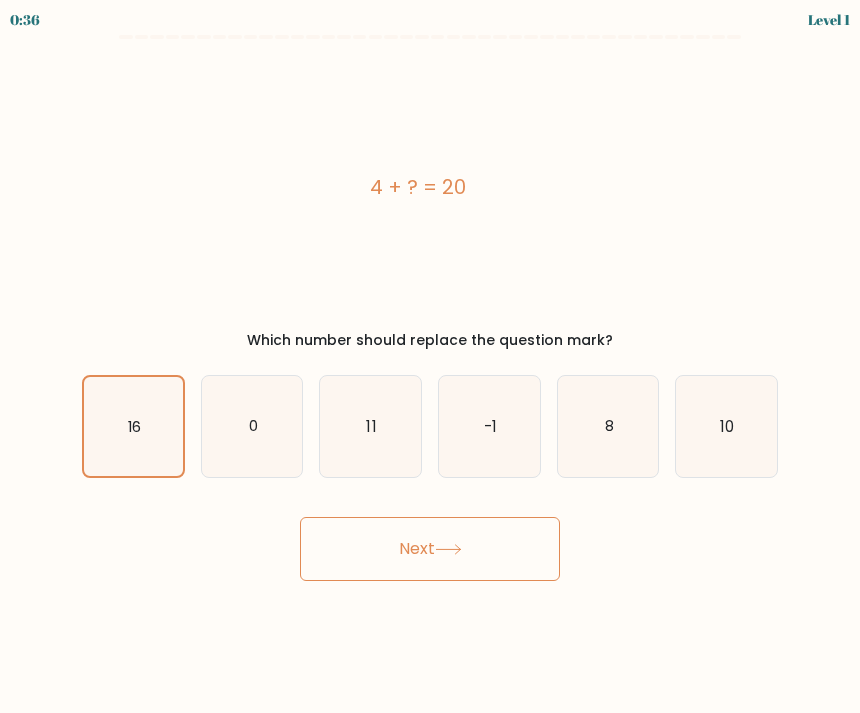 click on "Next" at bounding box center [430, 549] 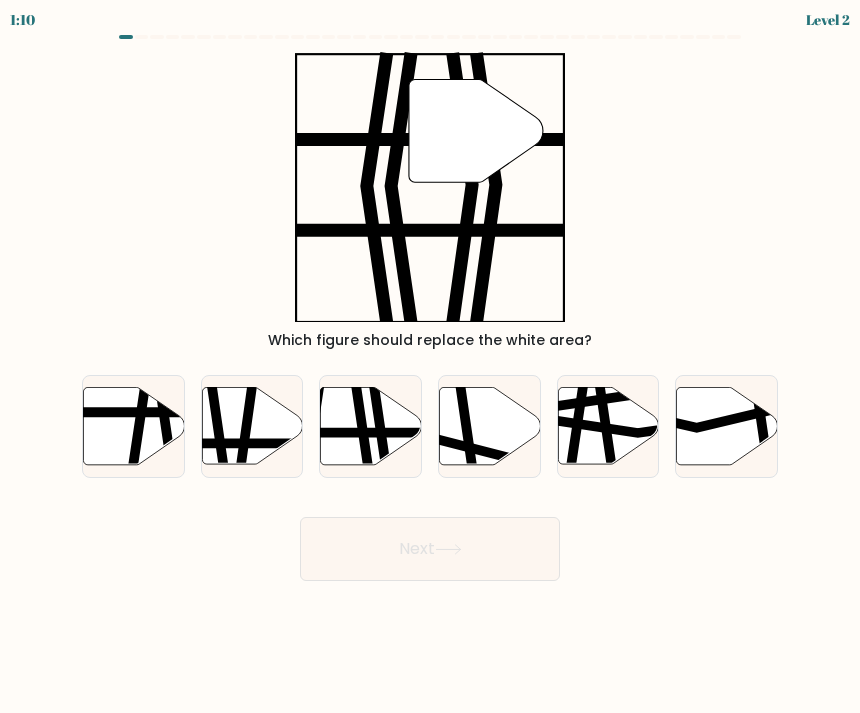 click 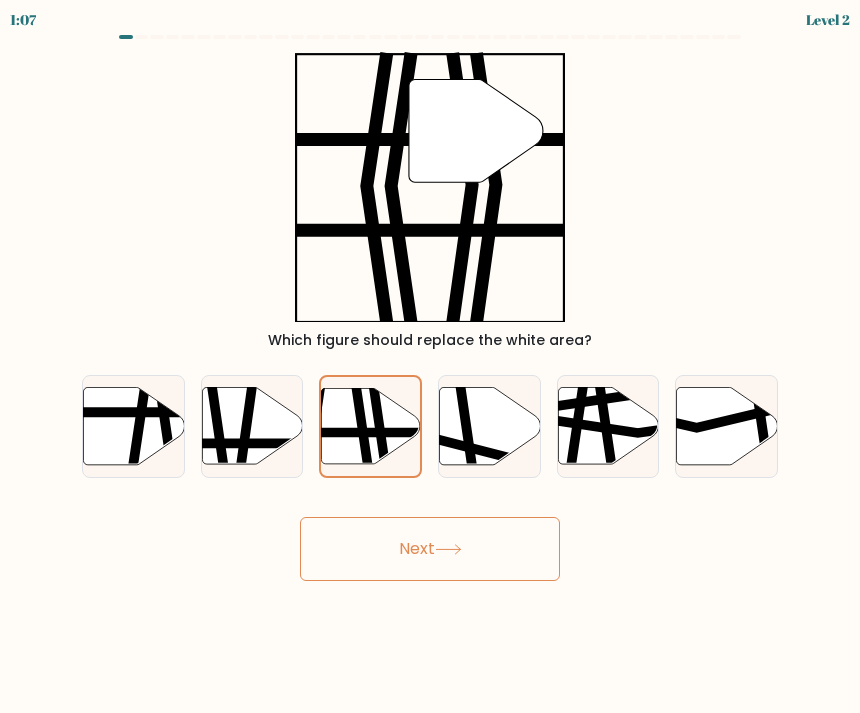 click on "Next" at bounding box center [430, 549] 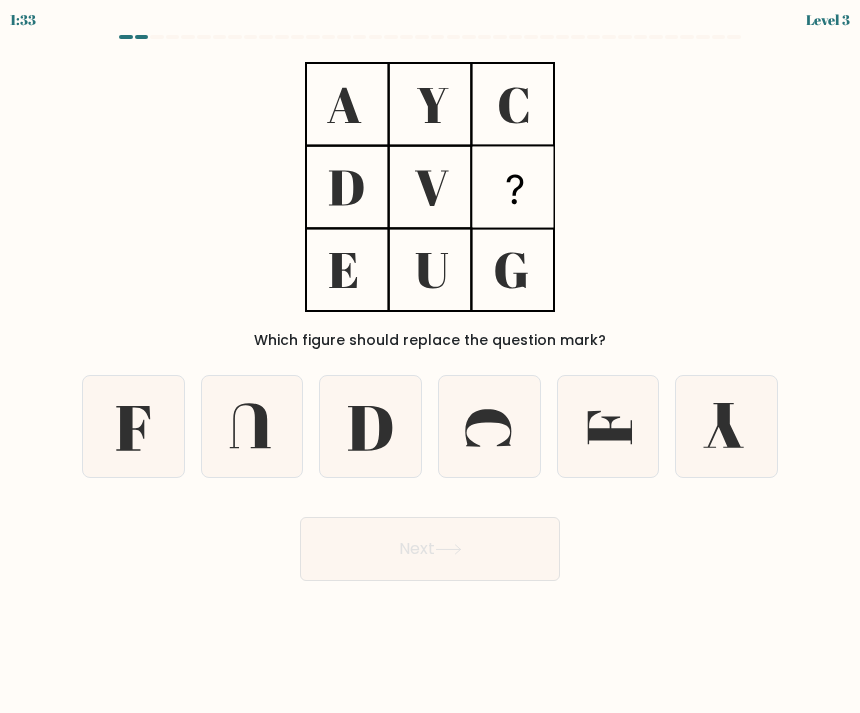 click 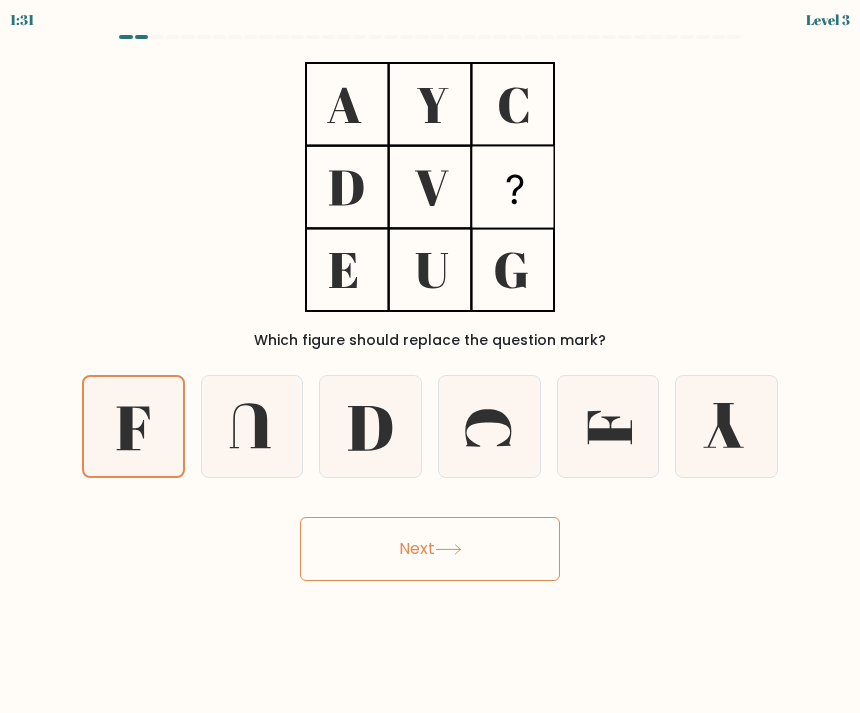 click on "Next" at bounding box center [430, 549] 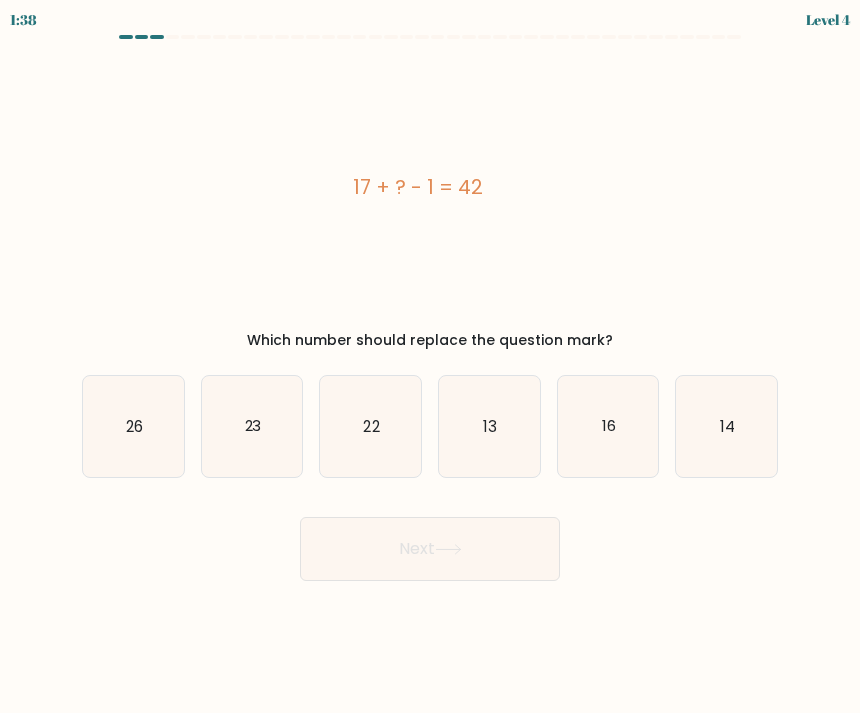 click on "26" 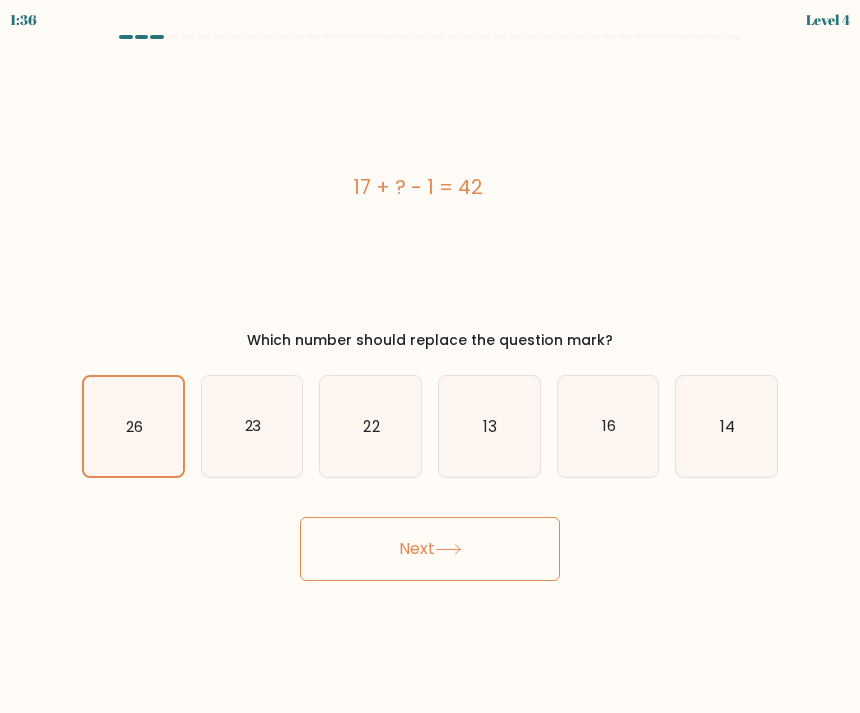 click on "Next" at bounding box center (430, 549) 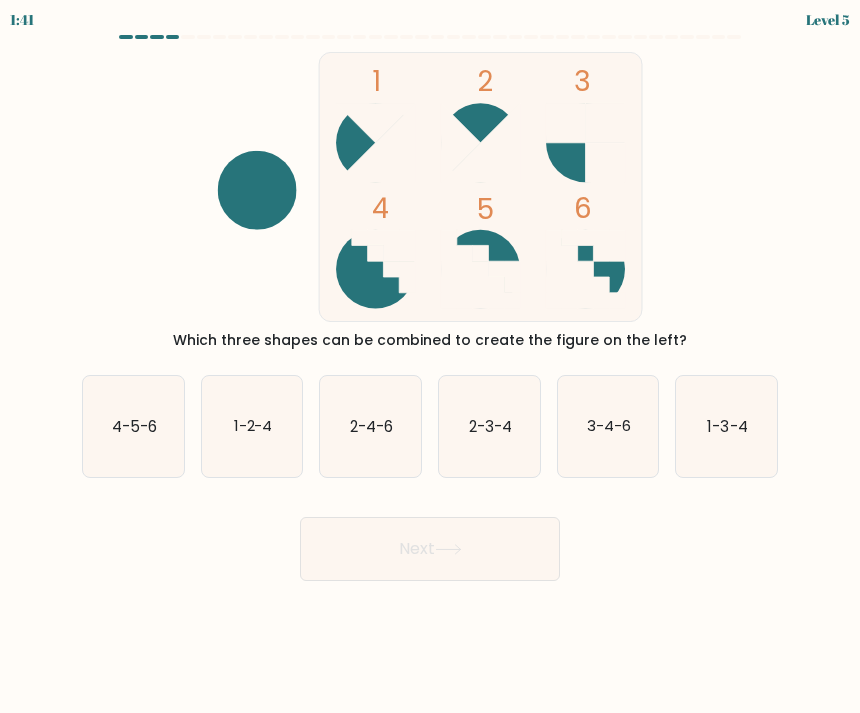 click on "4-5-6" 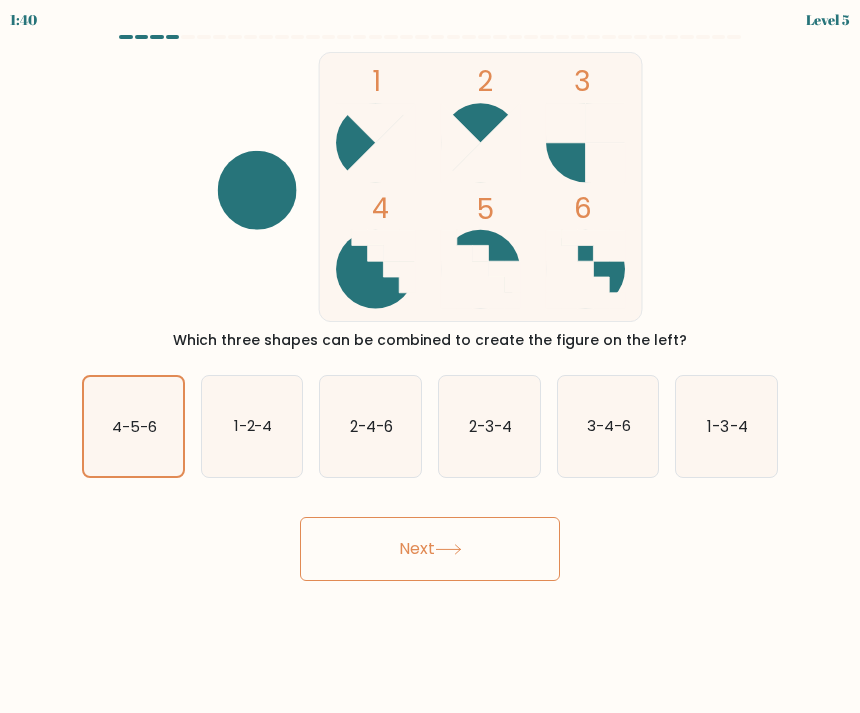 click on "Next" at bounding box center (430, 549) 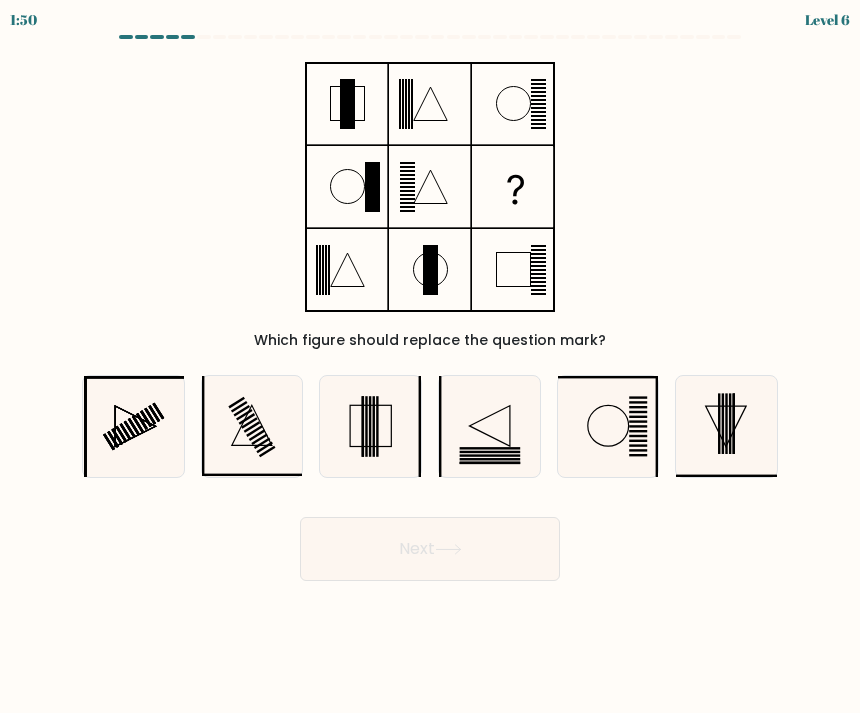 click 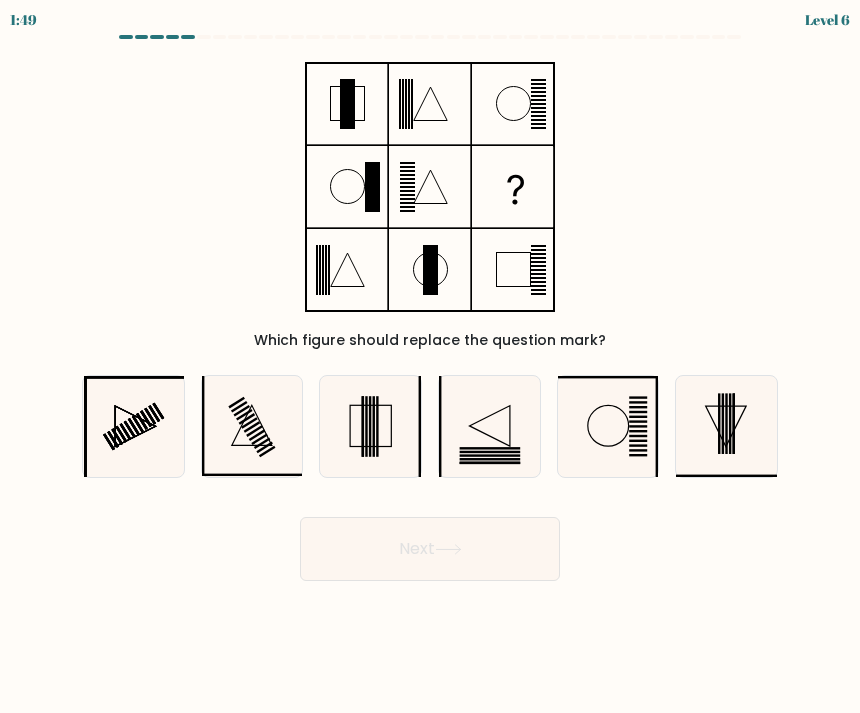 click 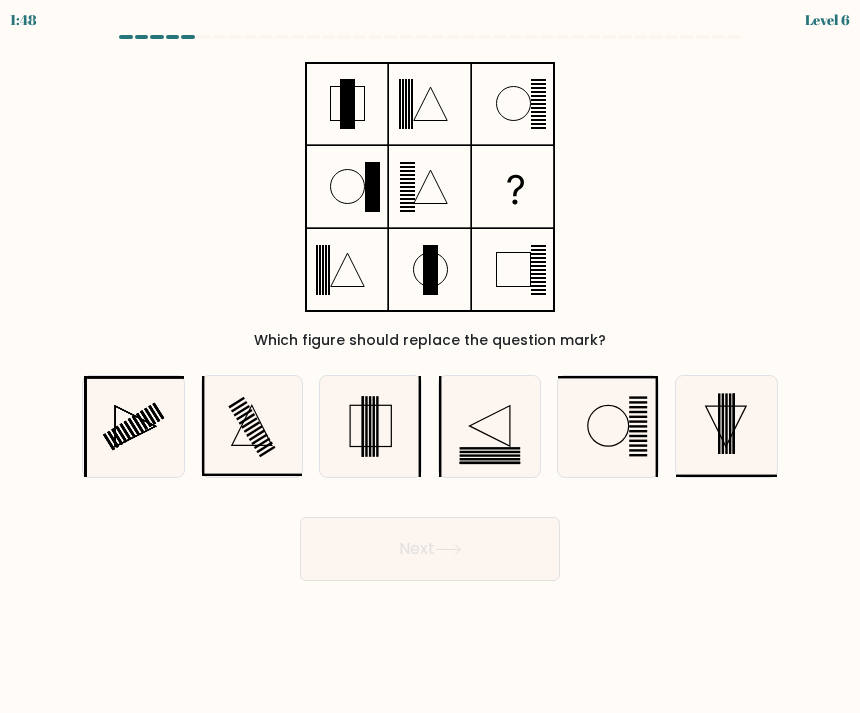 click 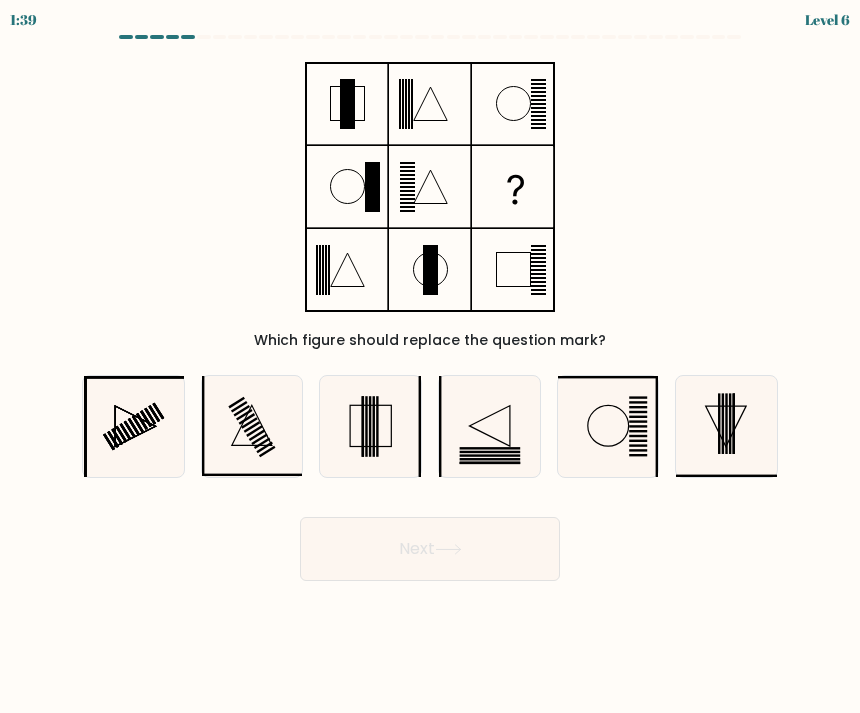 click 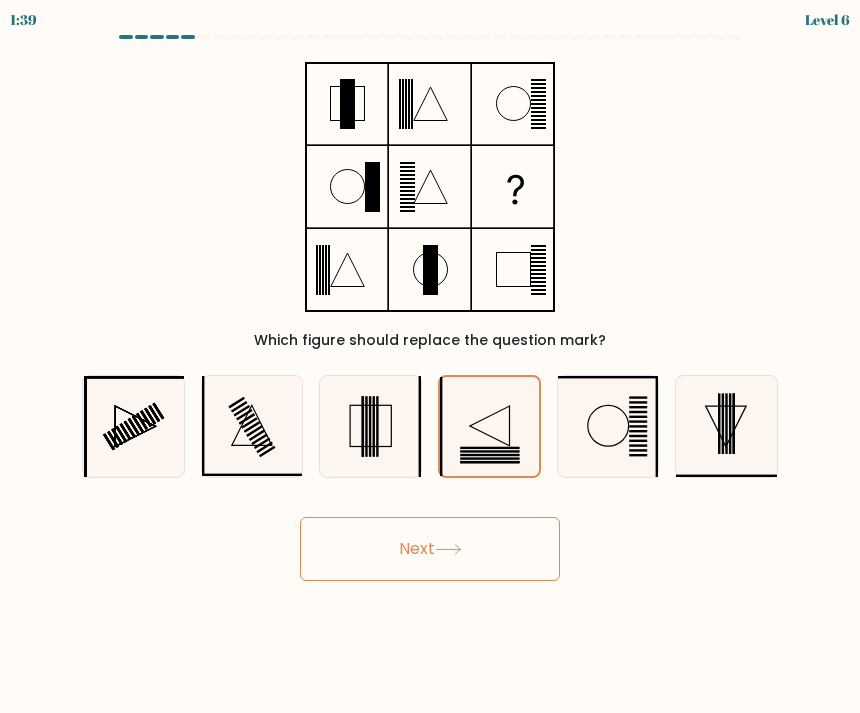 click on "Next" at bounding box center (430, 549) 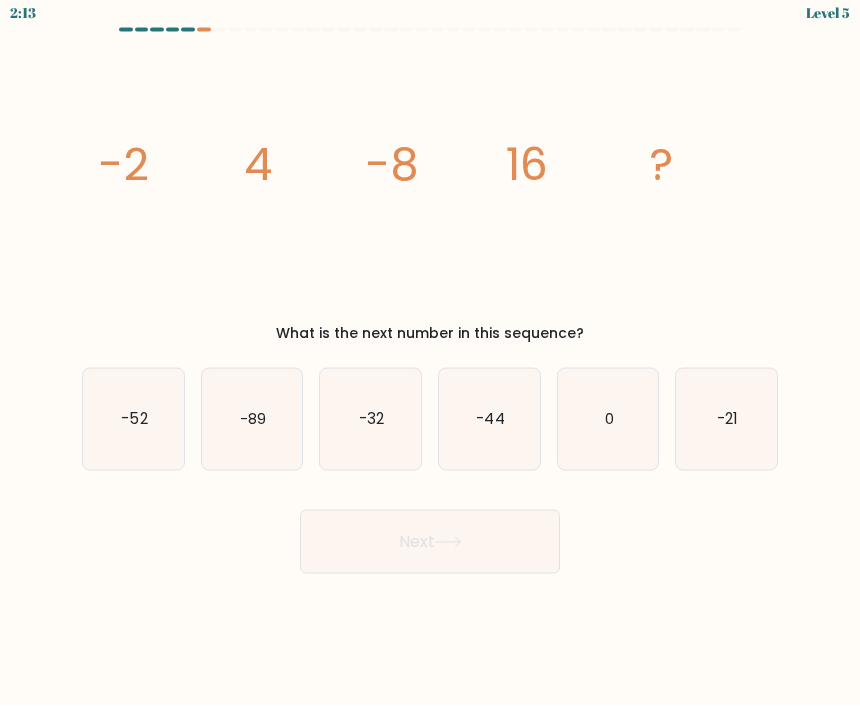 scroll, scrollTop: 67, scrollLeft: 0, axis: vertical 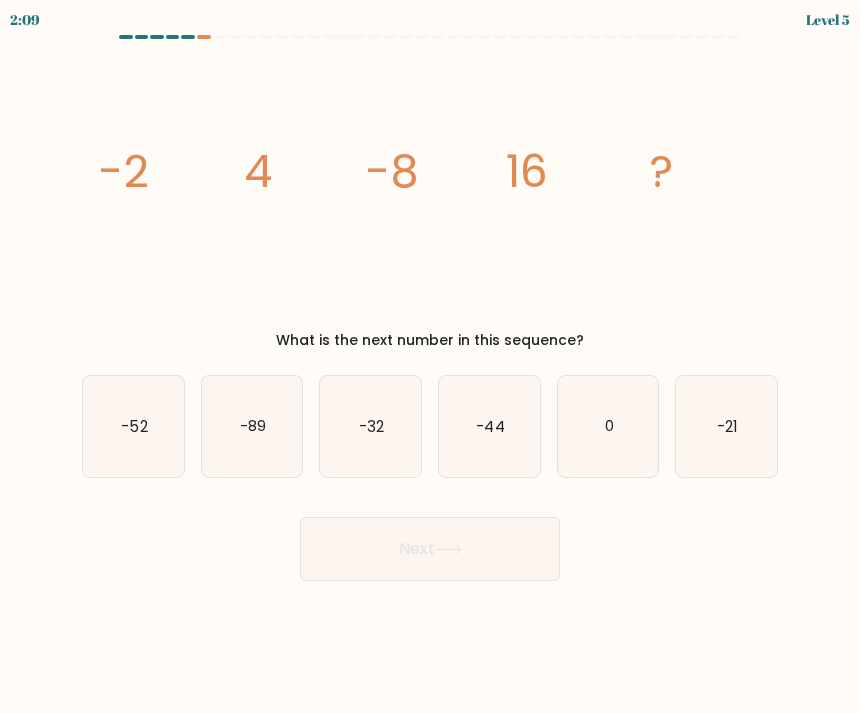 click on "-32" 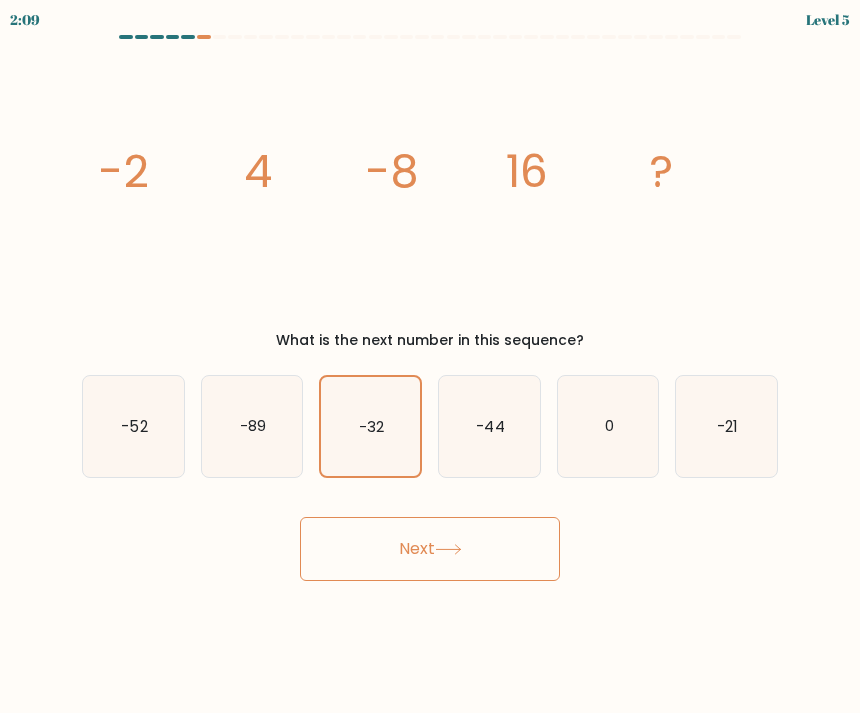 click on "Next" at bounding box center [430, 549] 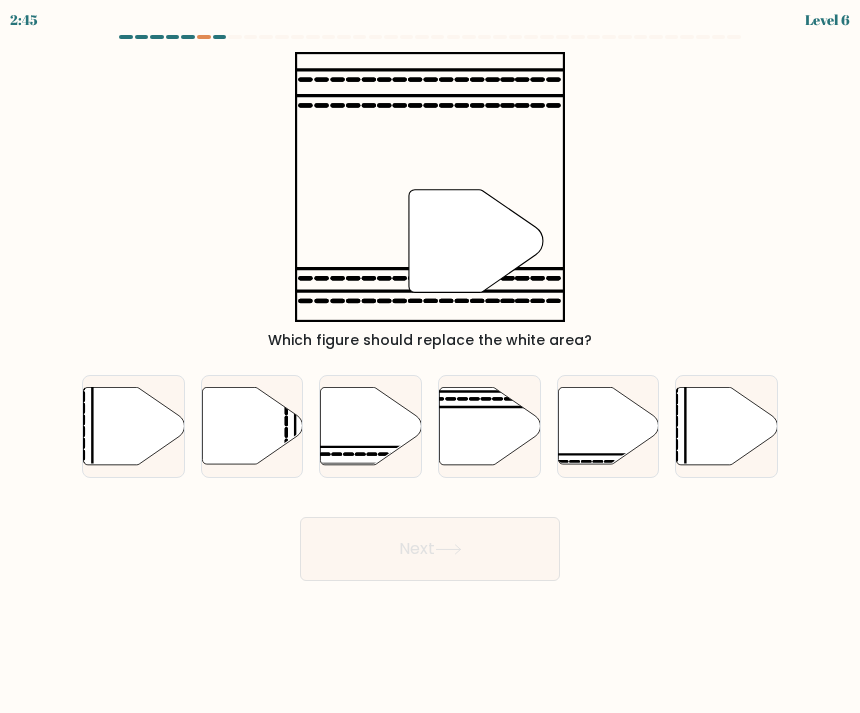 click 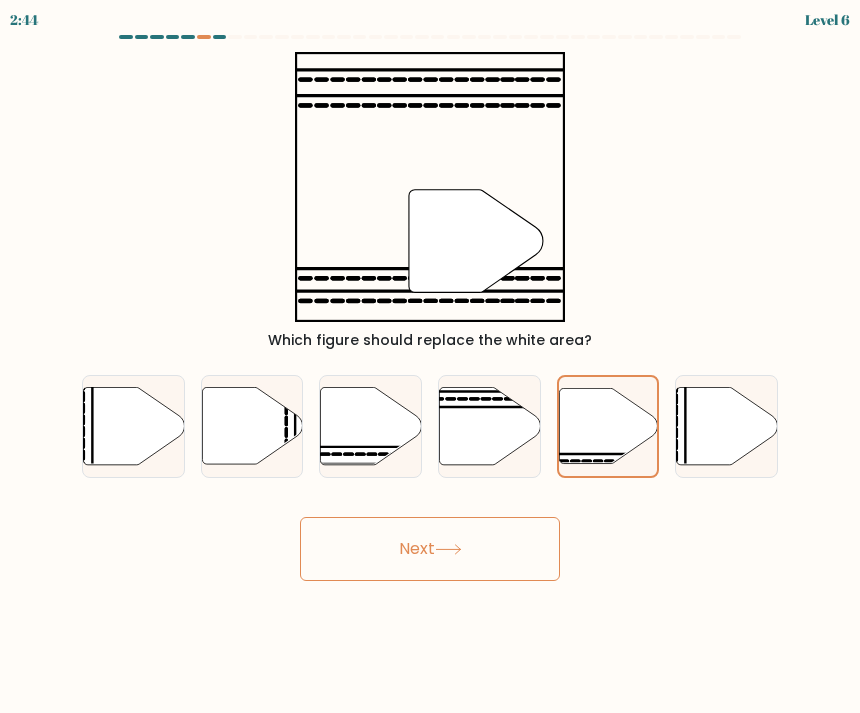 click on "Next" at bounding box center (430, 549) 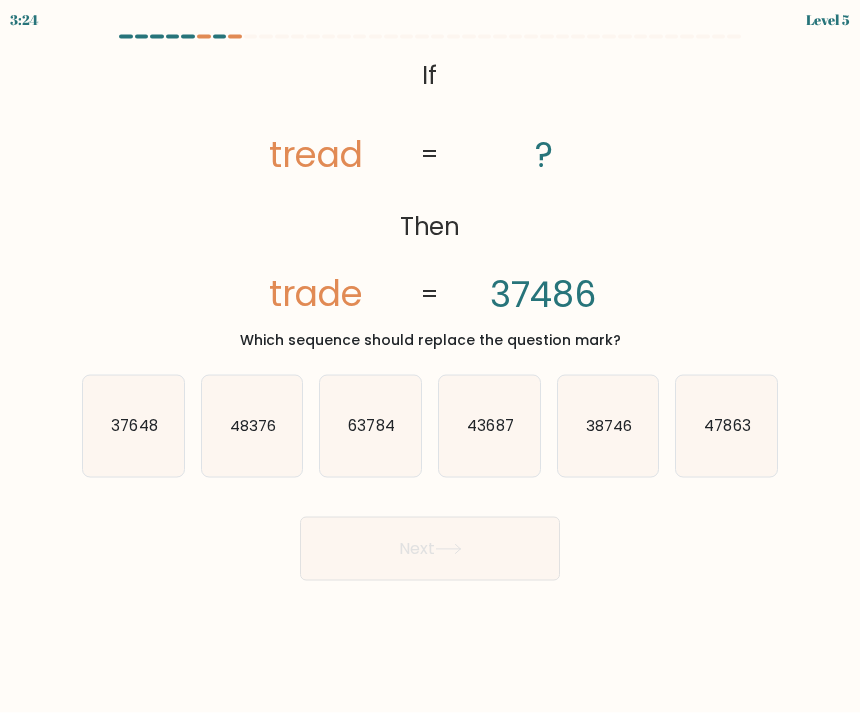 scroll, scrollTop: 0, scrollLeft: 0, axis: both 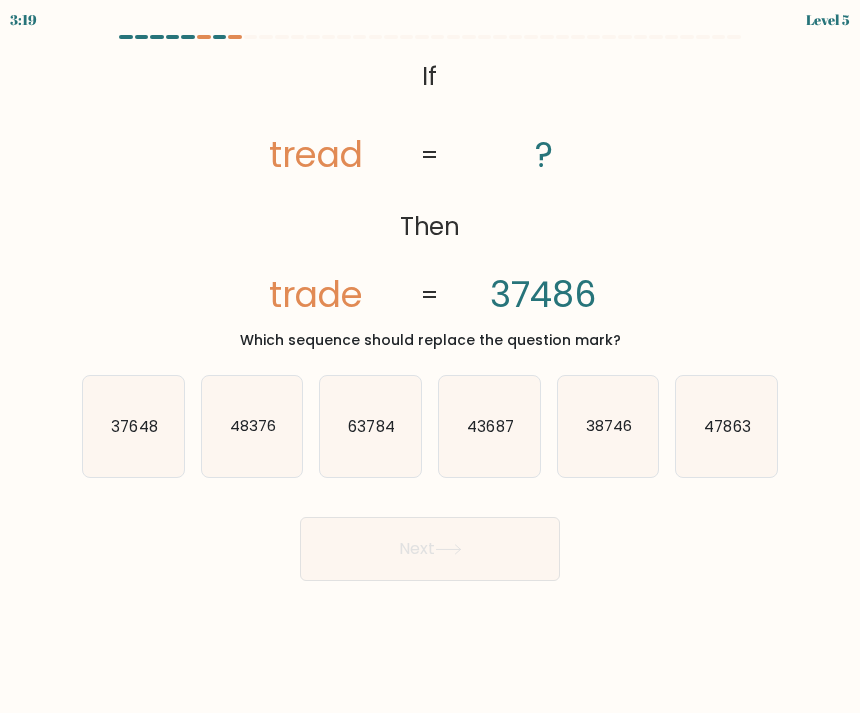 click on "43687" 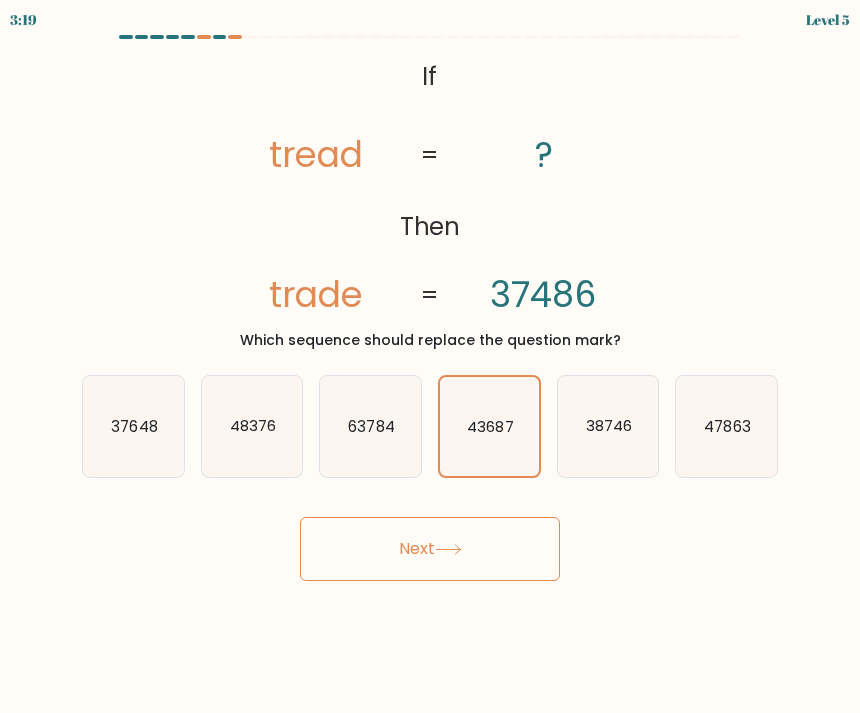 click on "Next" at bounding box center [430, 549] 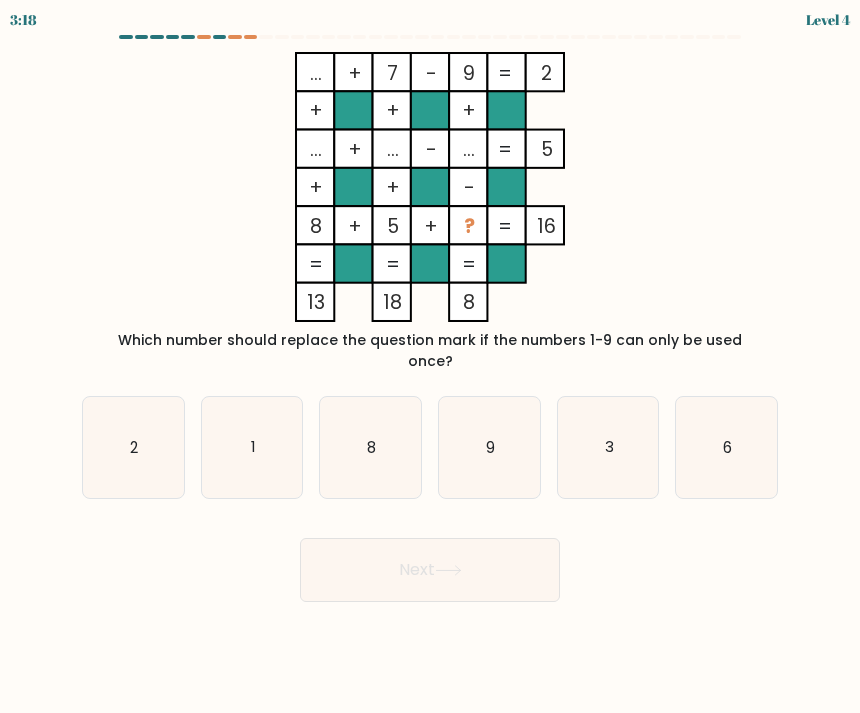 click on "Next" at bounding box center (430, 570) 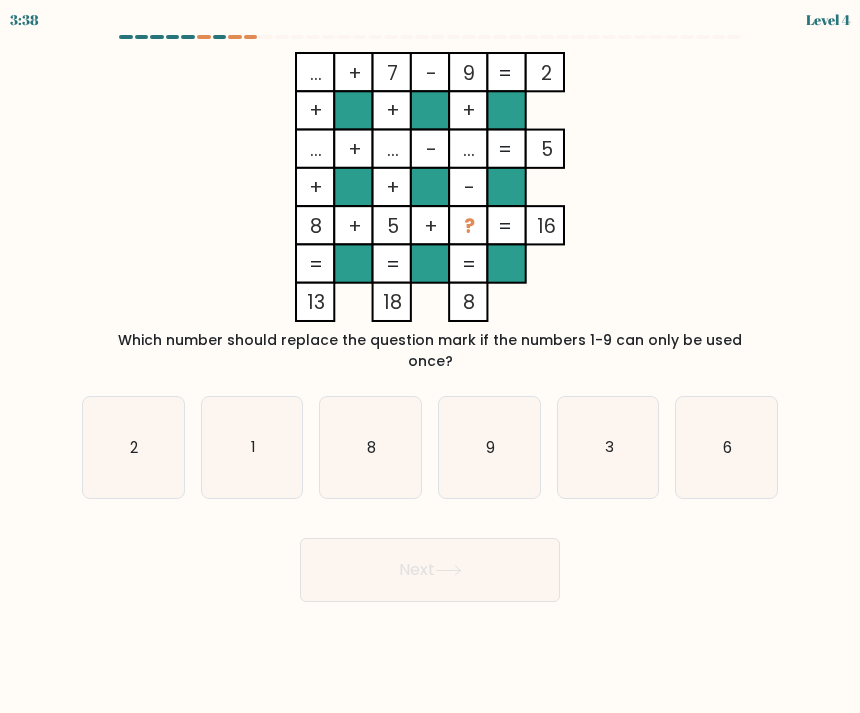 click on "1" 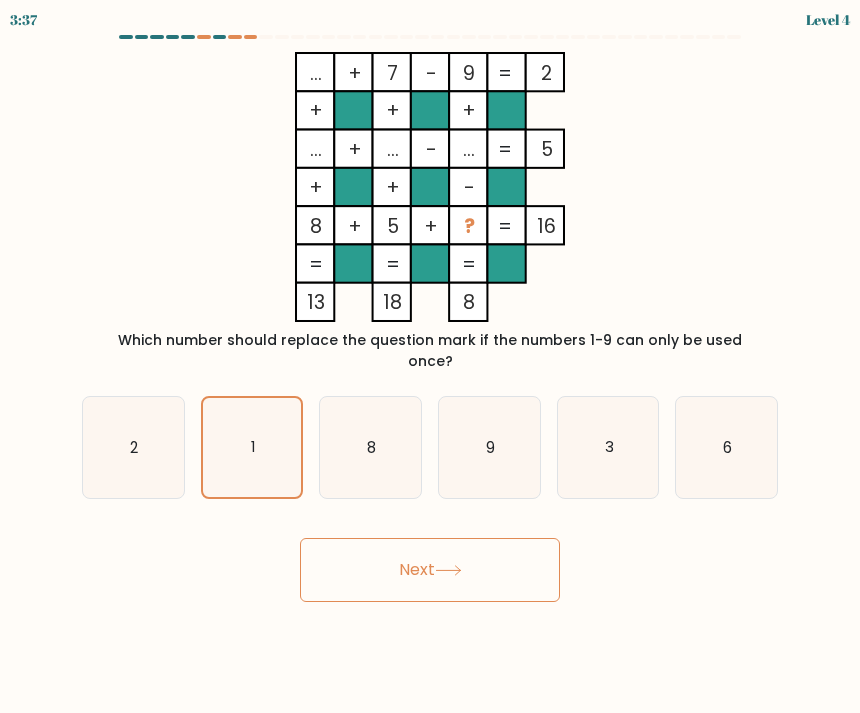click on "3" 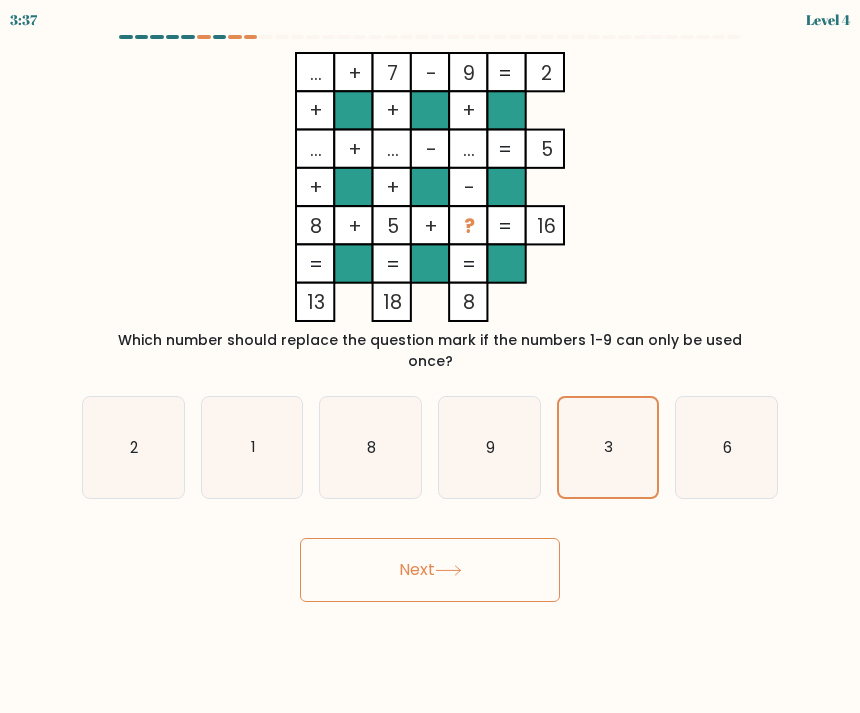click on "3" 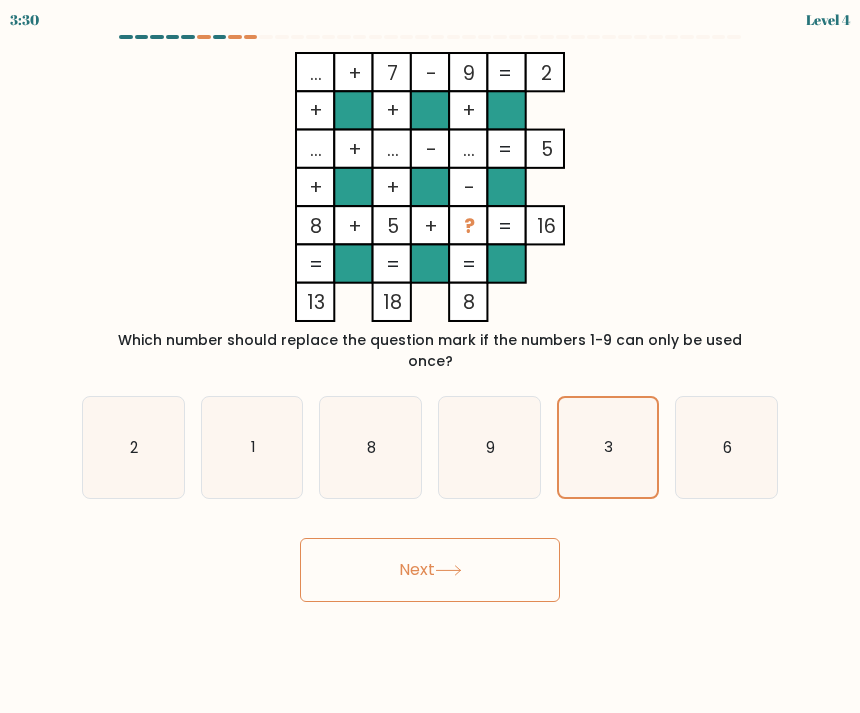 click on "1" 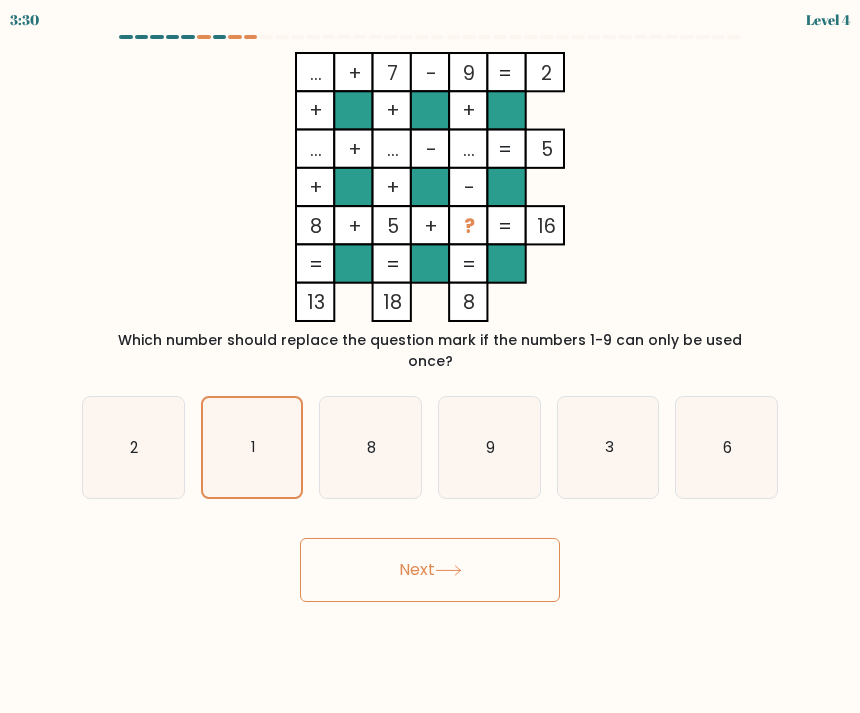 click on "6" 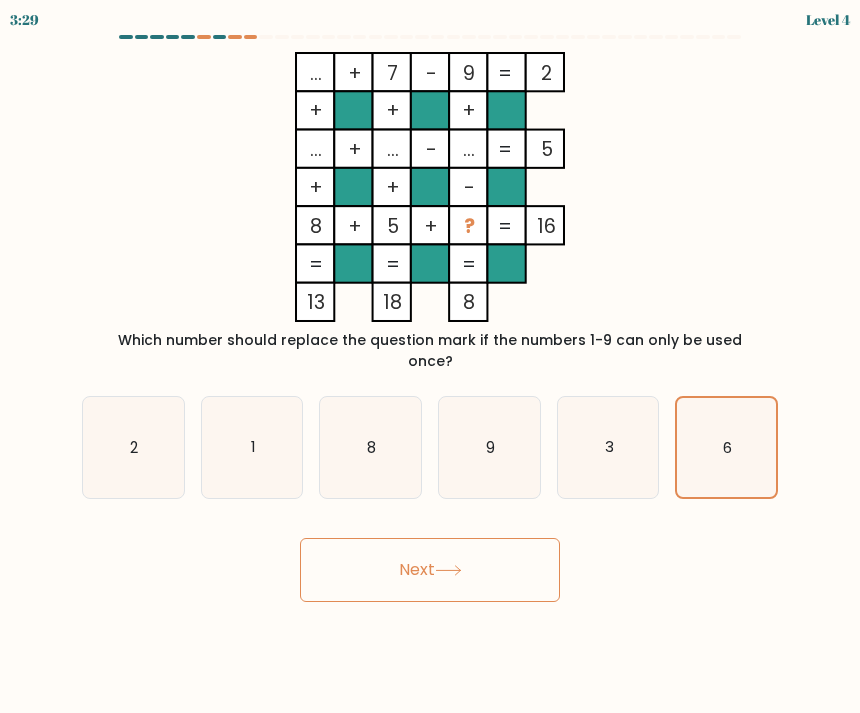 click on "3" 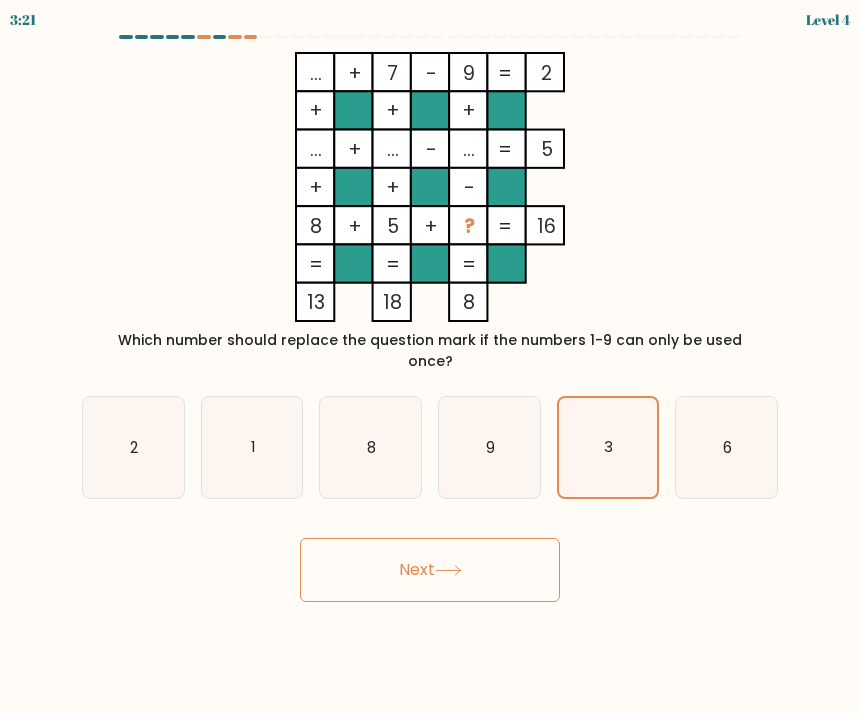 click on "Next" at bounding box center [430, 570] 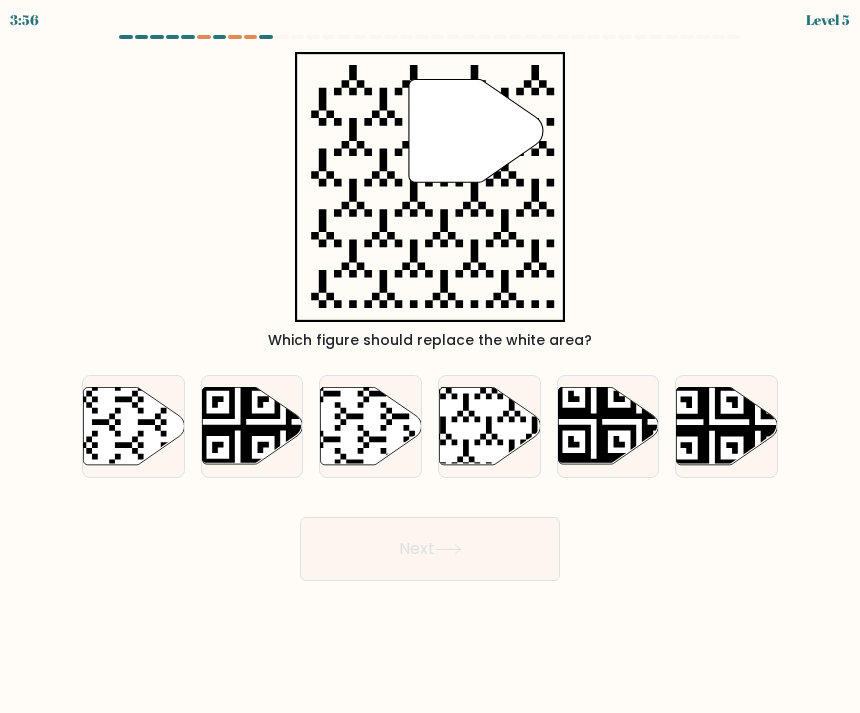 click 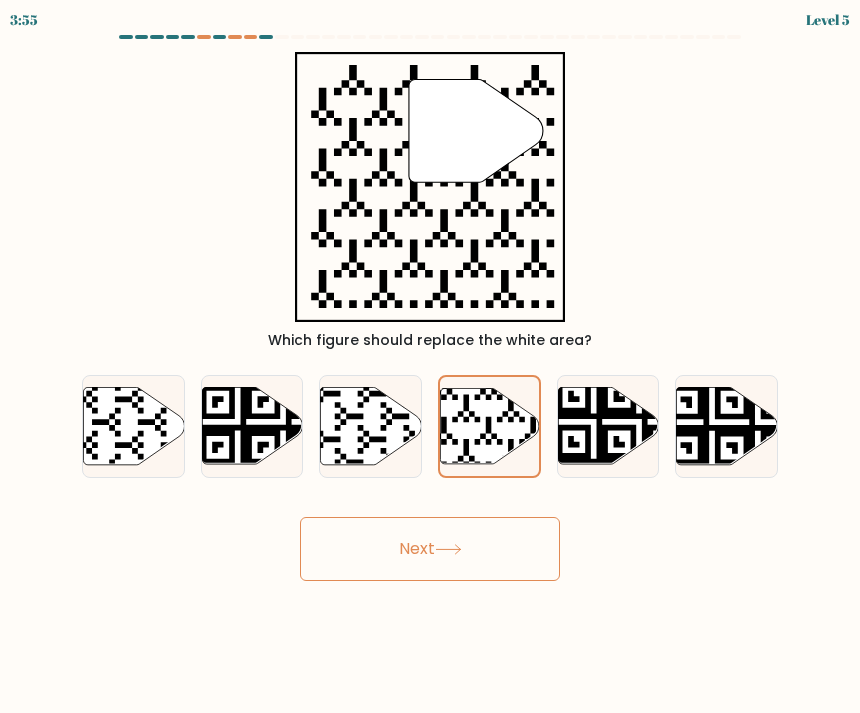 click on "Next" at bounding box center [430, 549] 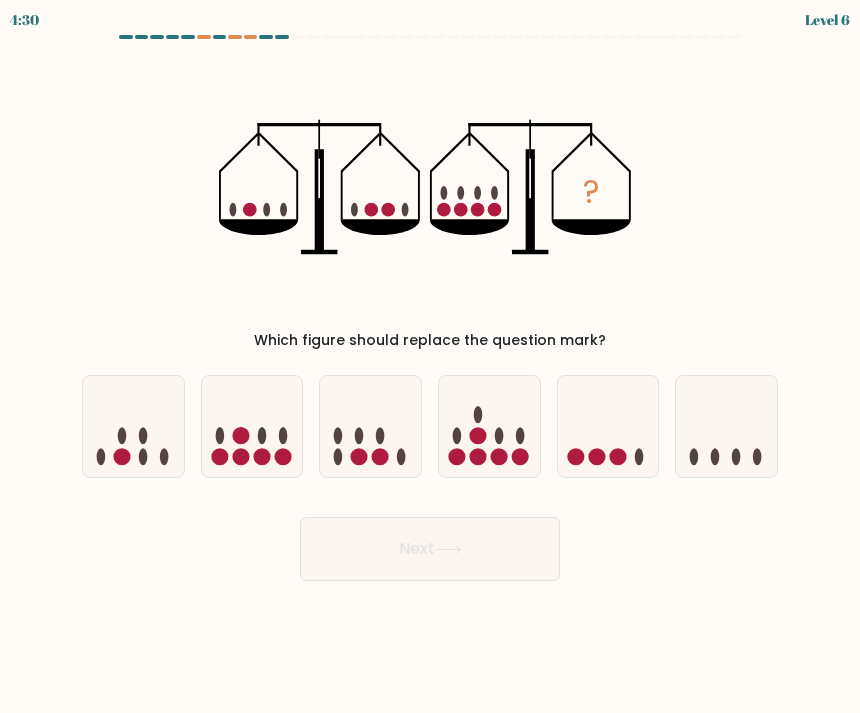 click 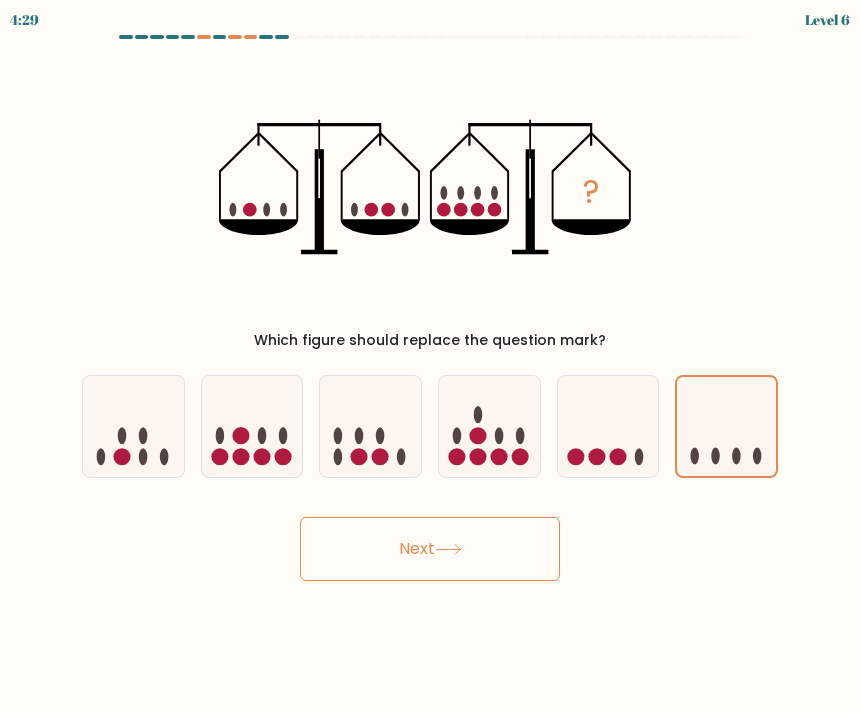 click on "Next" at bounding box center (430, 549) 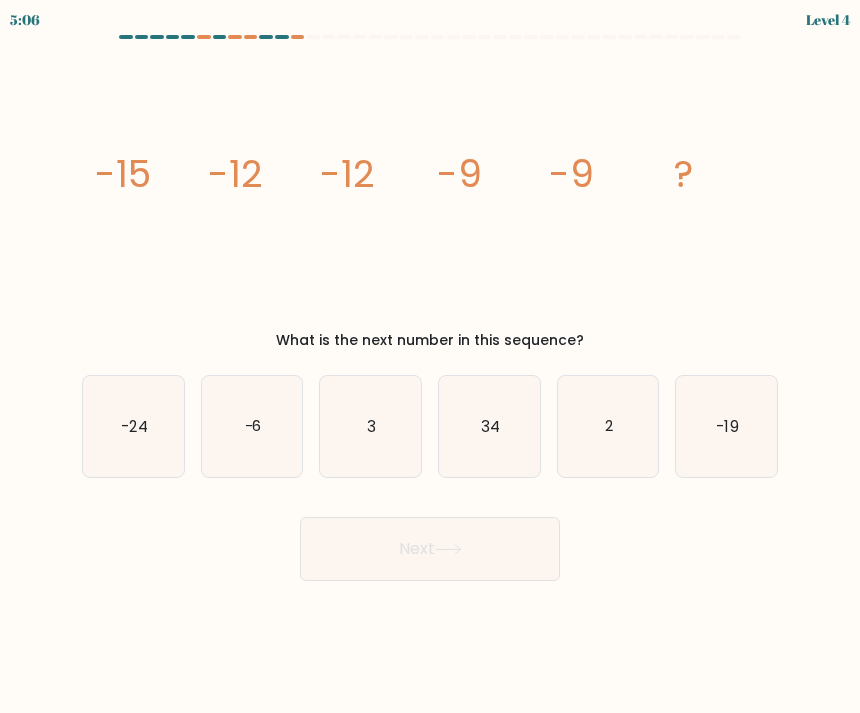 click on "-24" 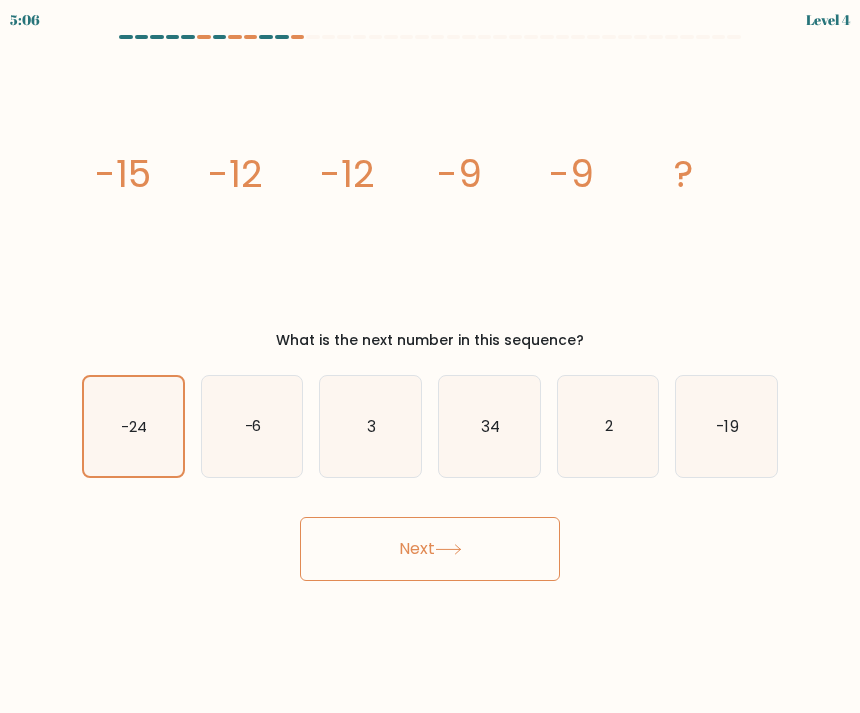 click on "Next" at bounding box center (430, 549) 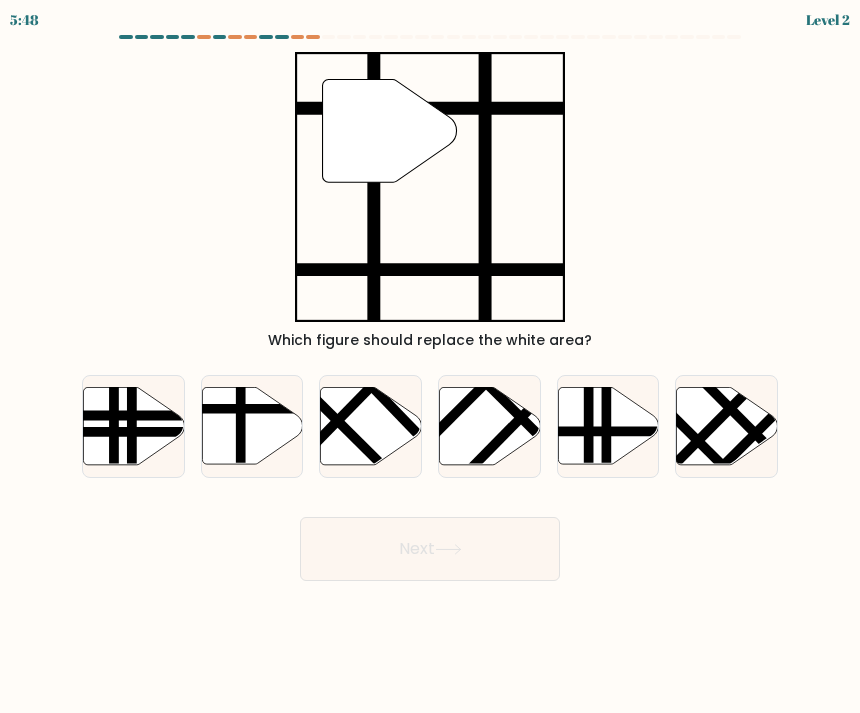 click 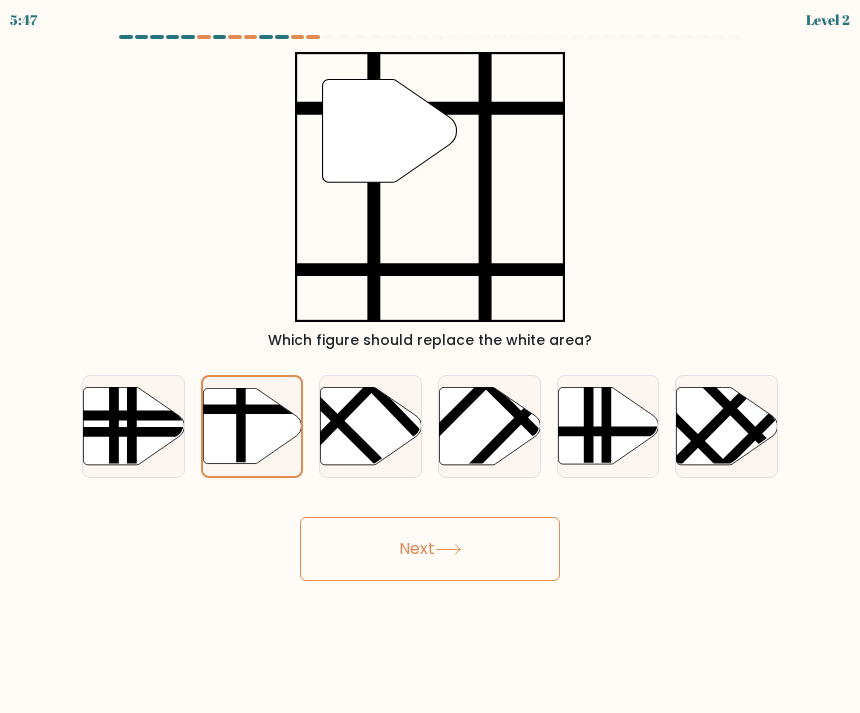 click on "Next" at bounding box center (430, 549) 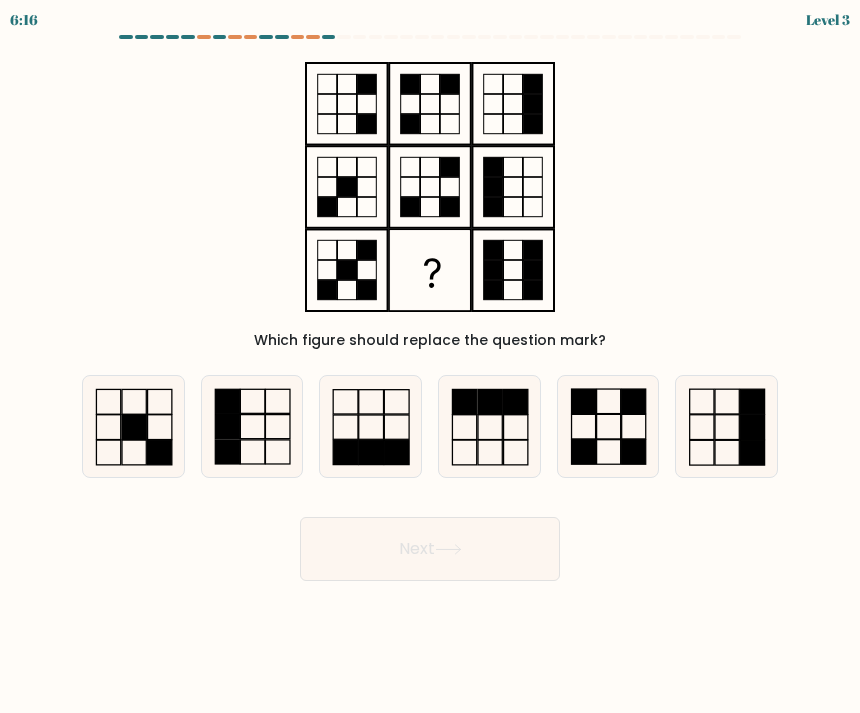 click 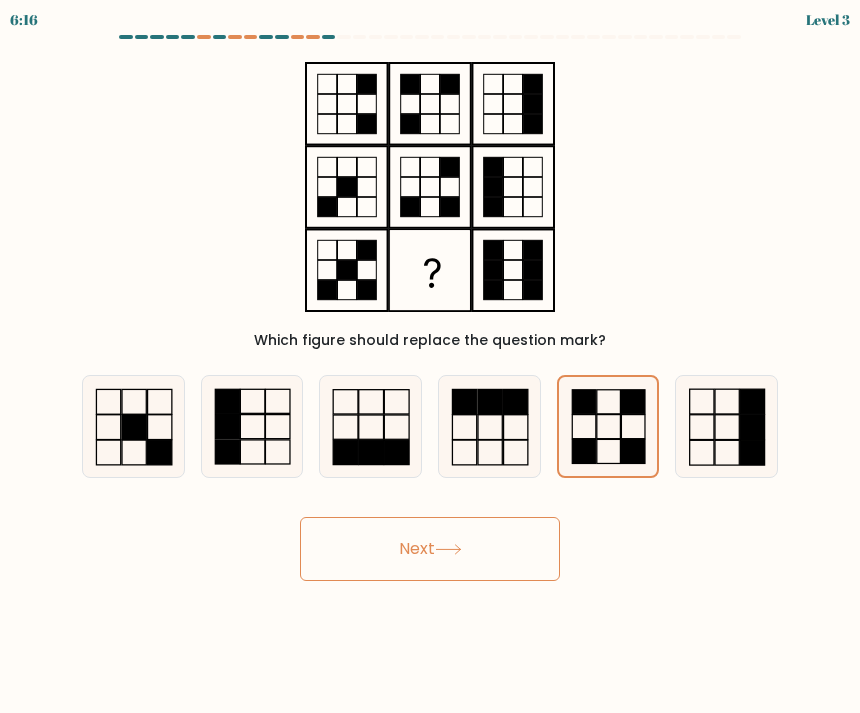 click on "Next" at bounding box center (430, 549) 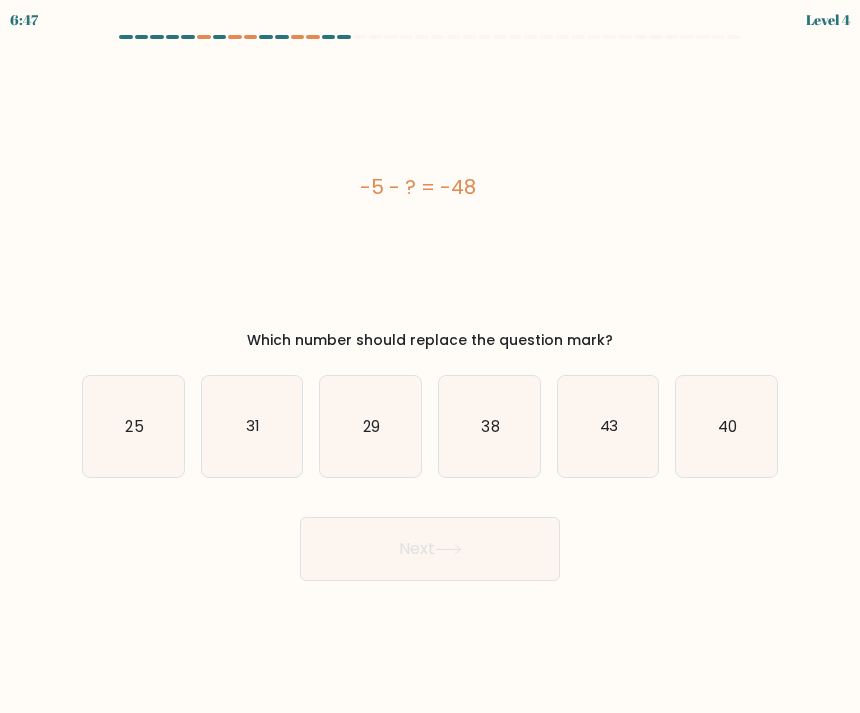 click on "43" 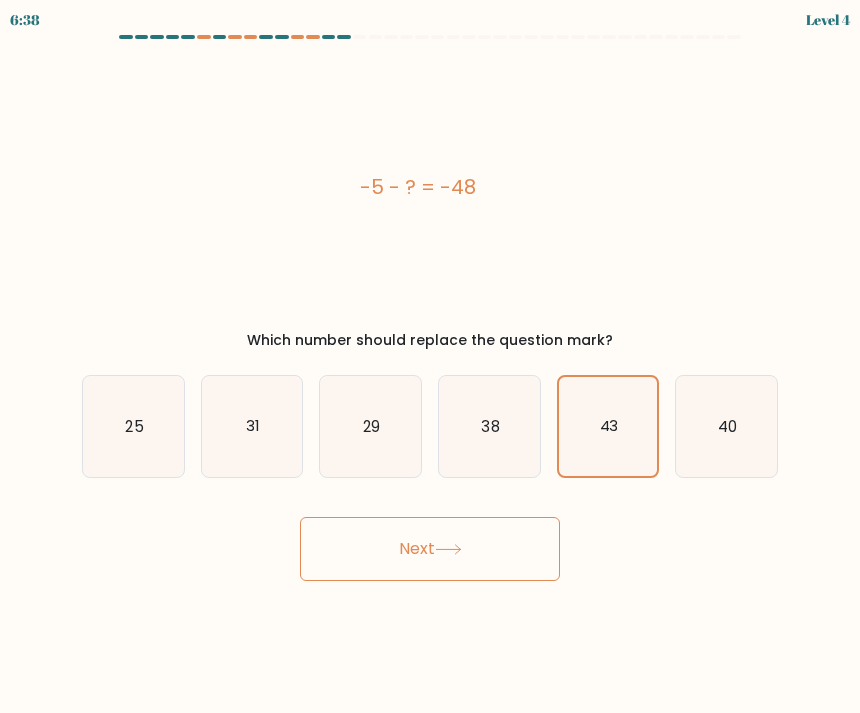 click on "Next" at bounding box center (430, 549) 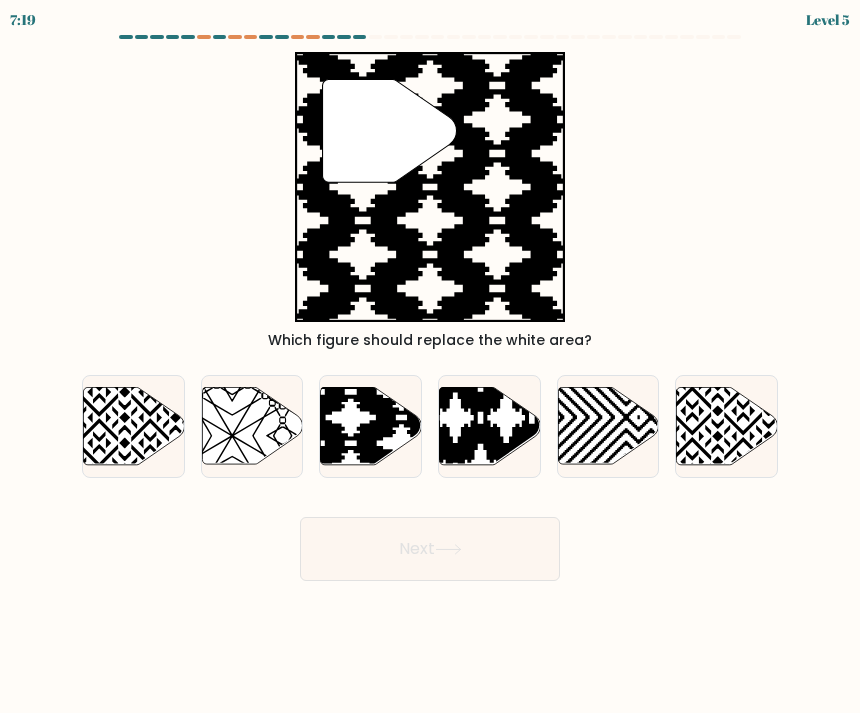 click 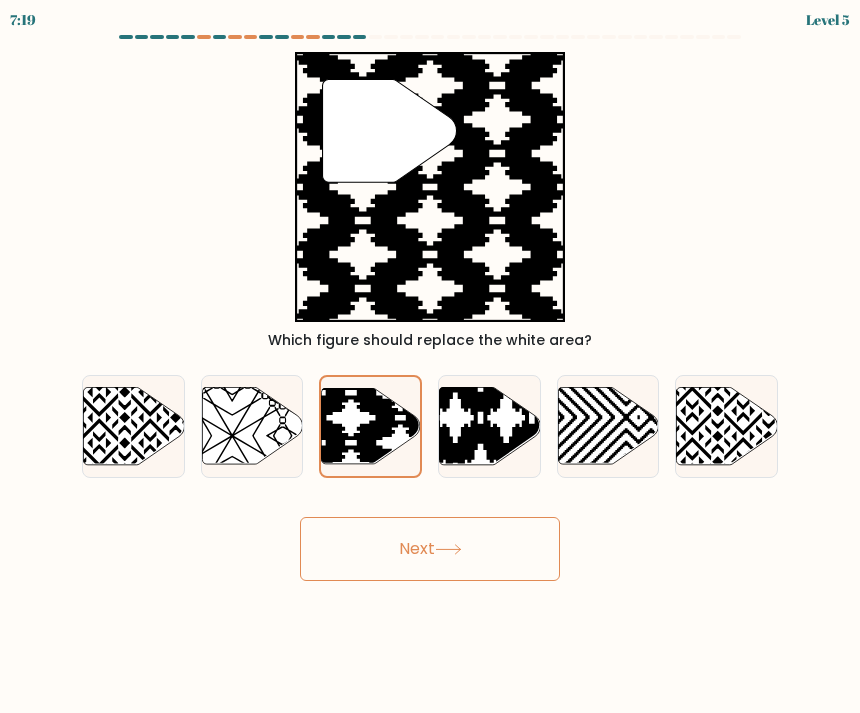 click on "Next" at bounding box center [430, 549] 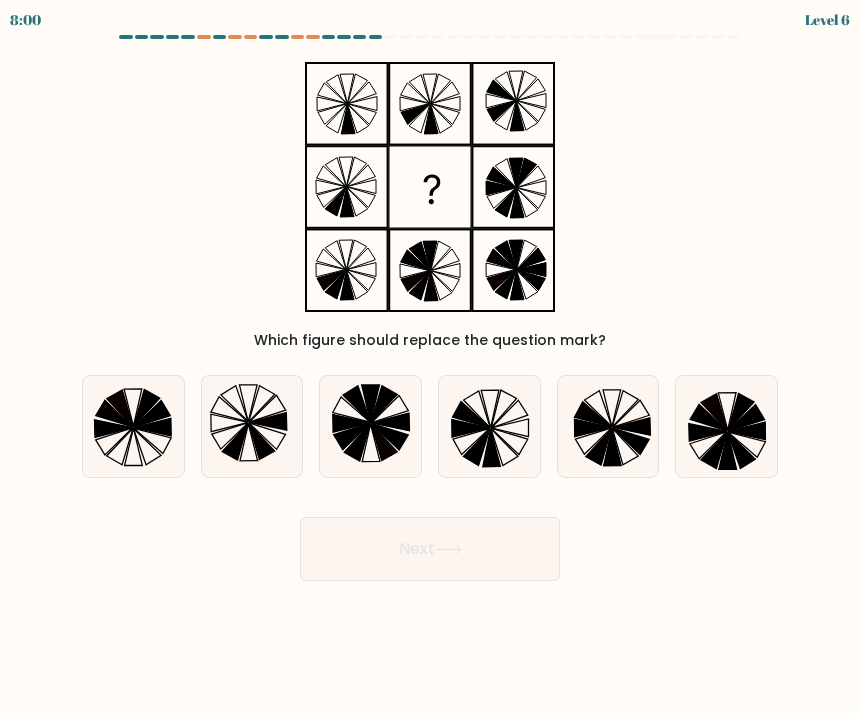 click 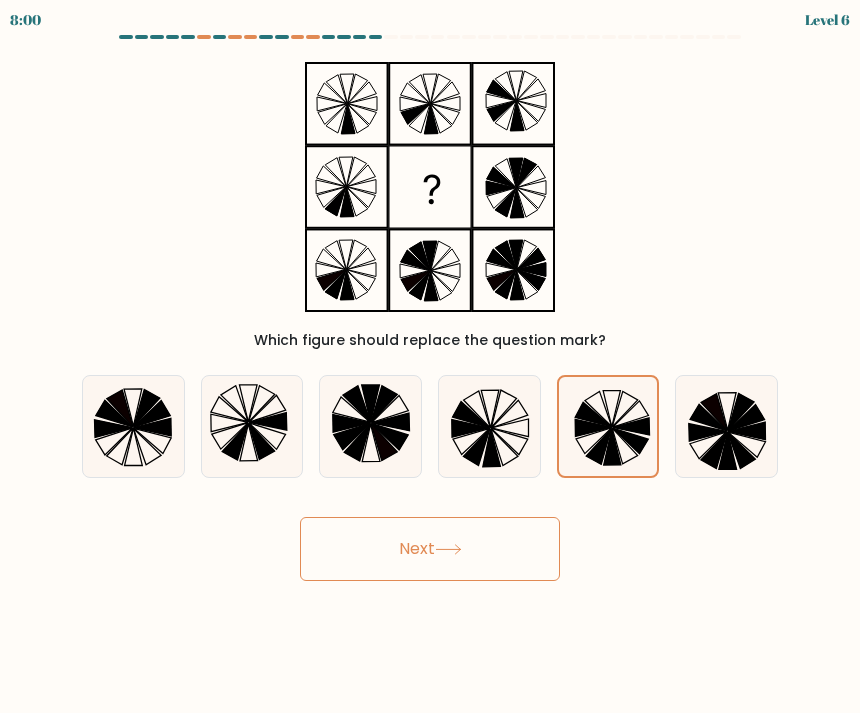 click on "Next" at bounding box center (430, 549) 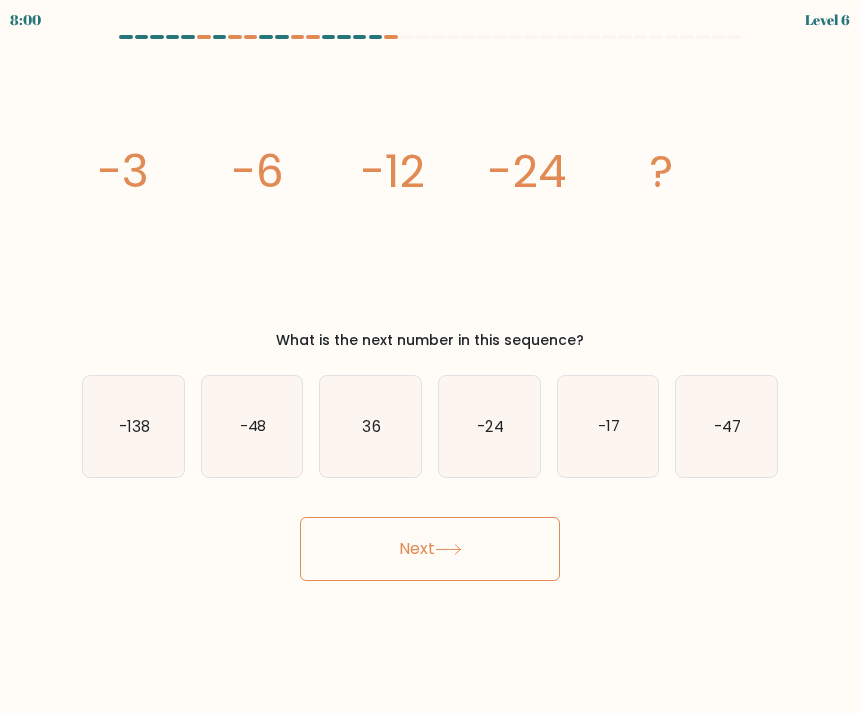 click on "Next" at bounding box center [430, 549] 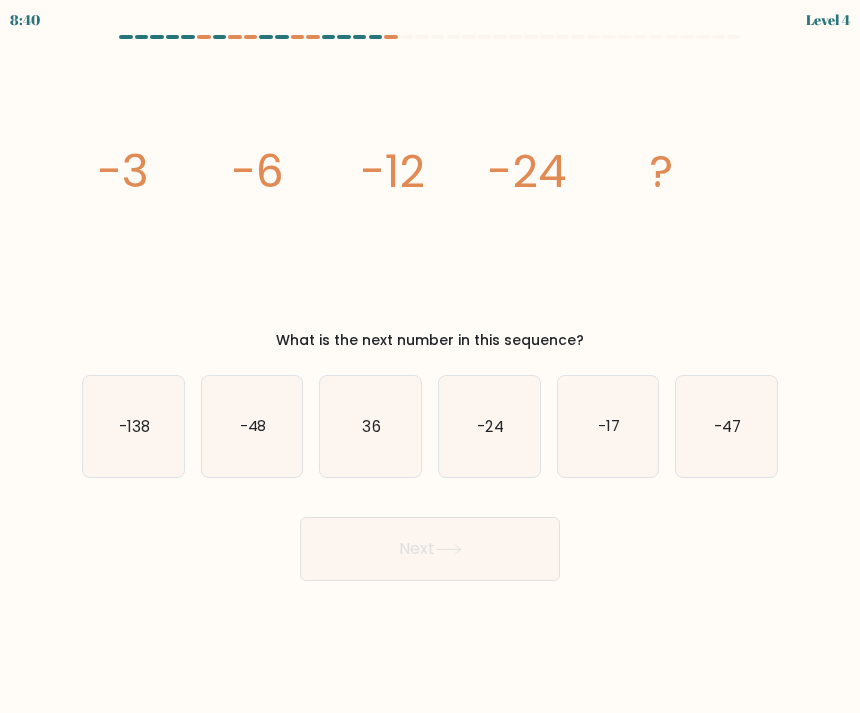 click on "-47" 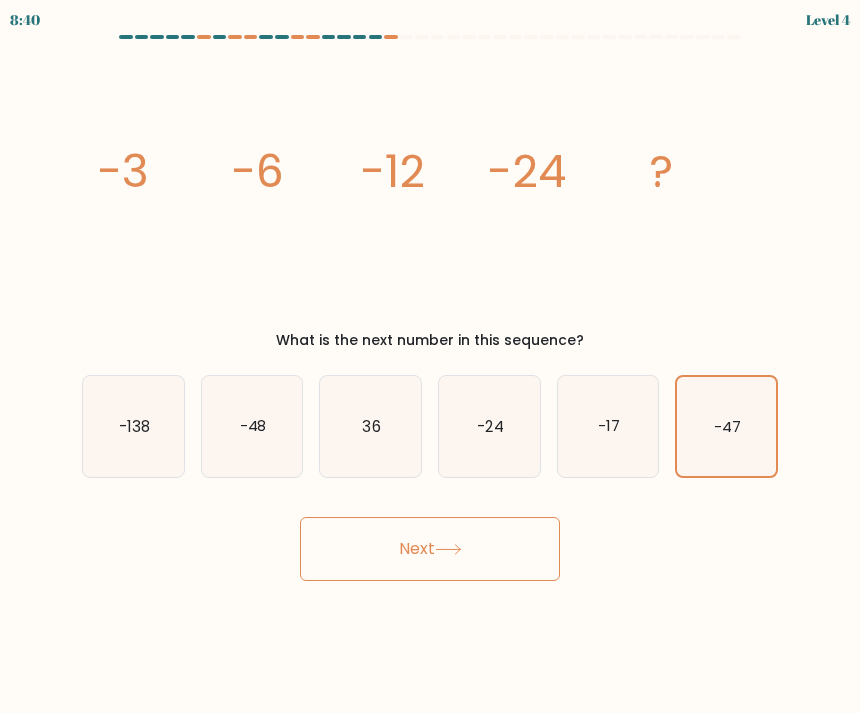 click on "Next" at bounding box center [430, 549] 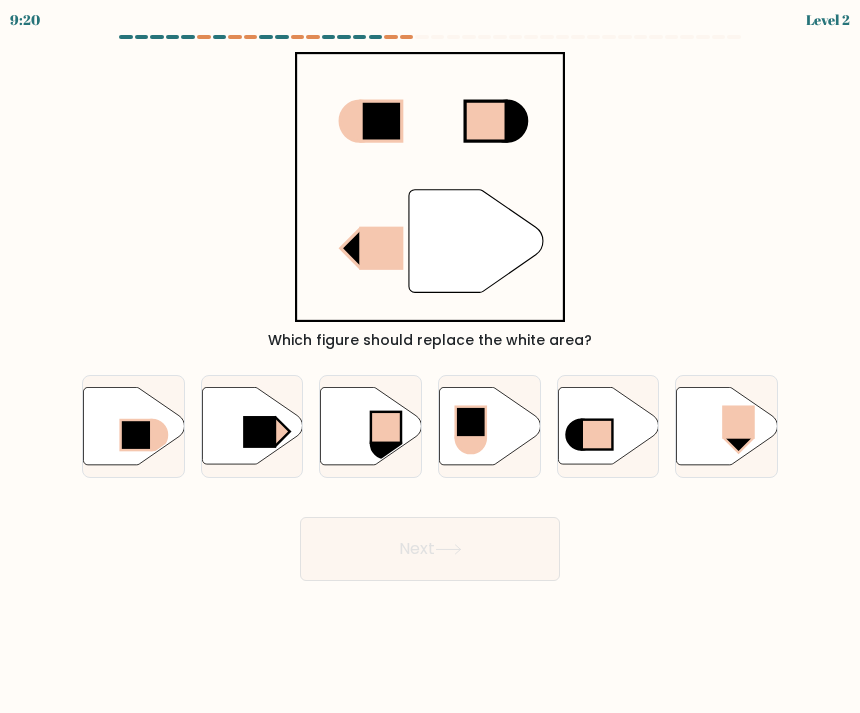 click 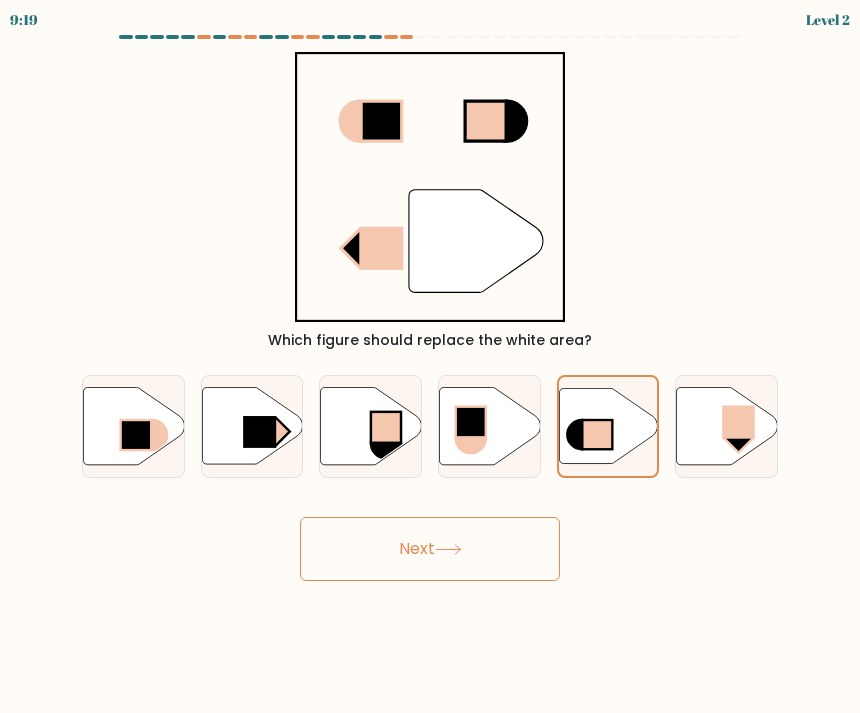 click 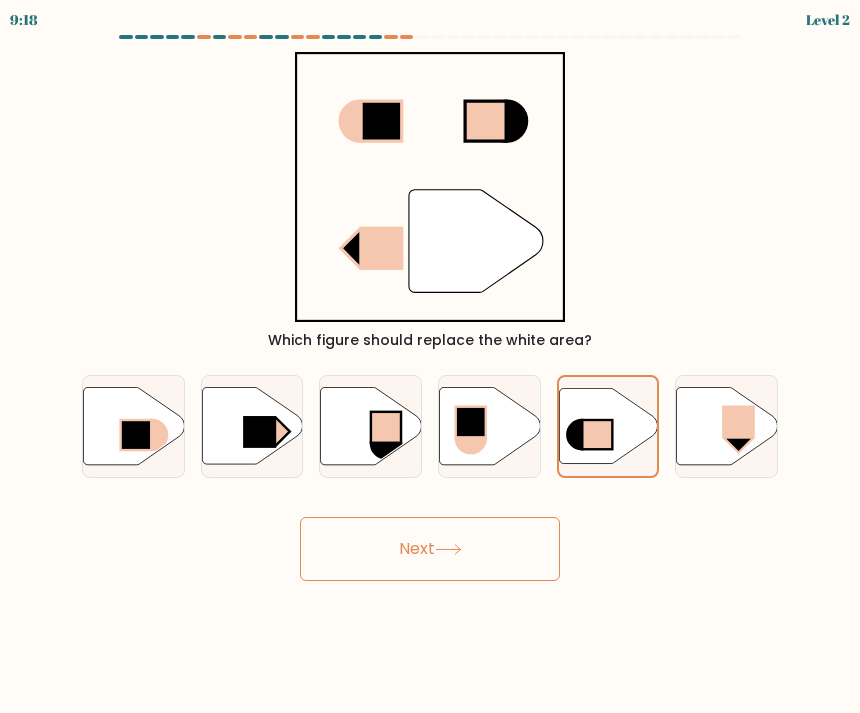 click 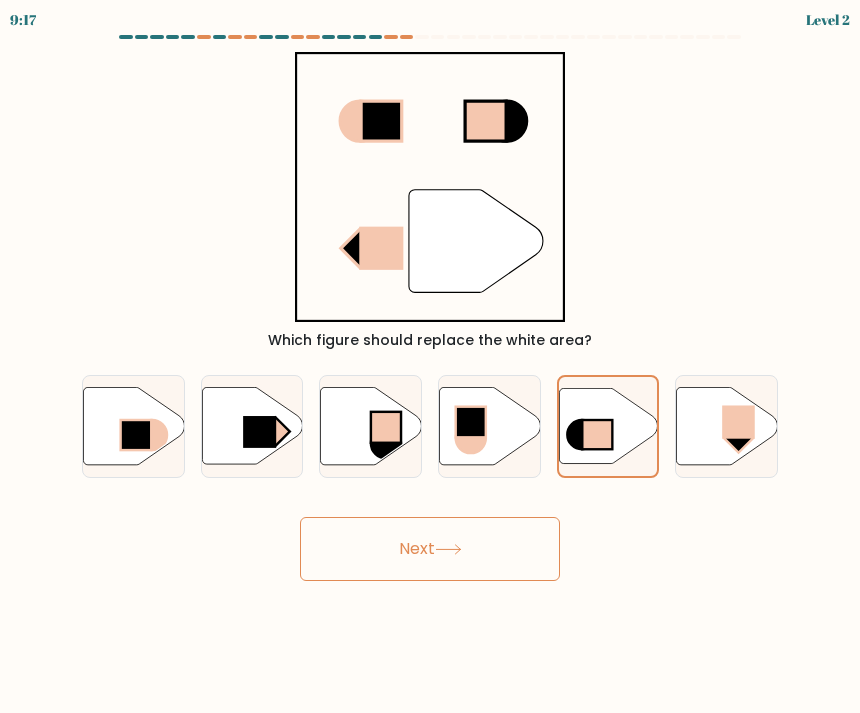 click on "Next" at bounding box center (430, 549) 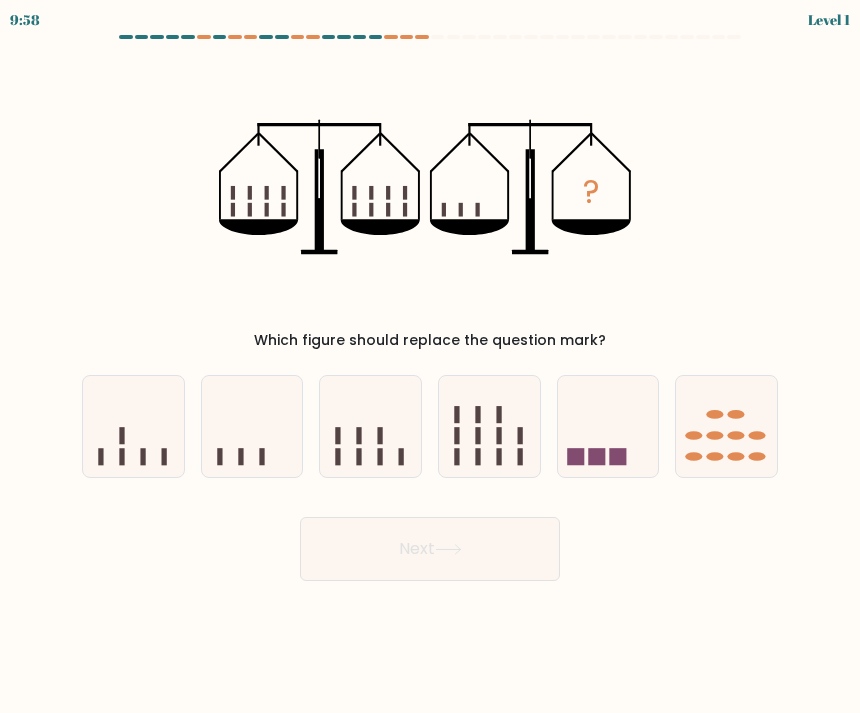 click 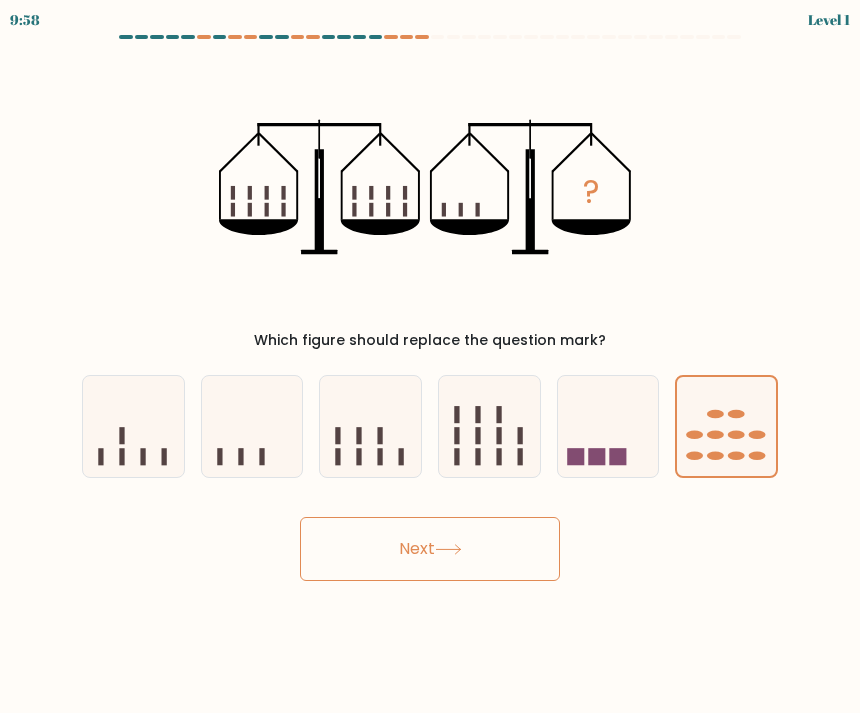 click 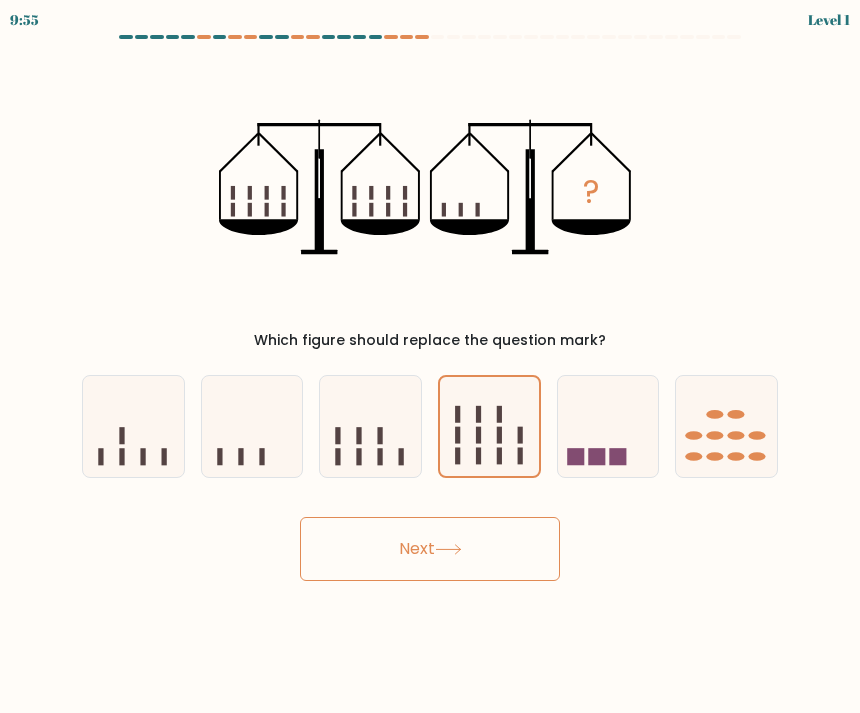 click 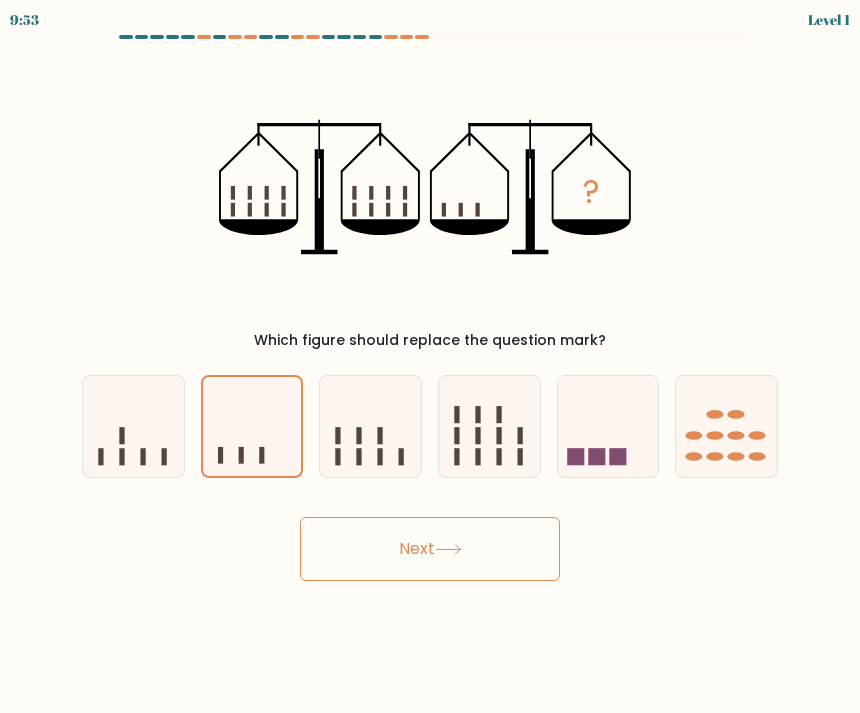 click on "Next" at bounding box center (430, 549) 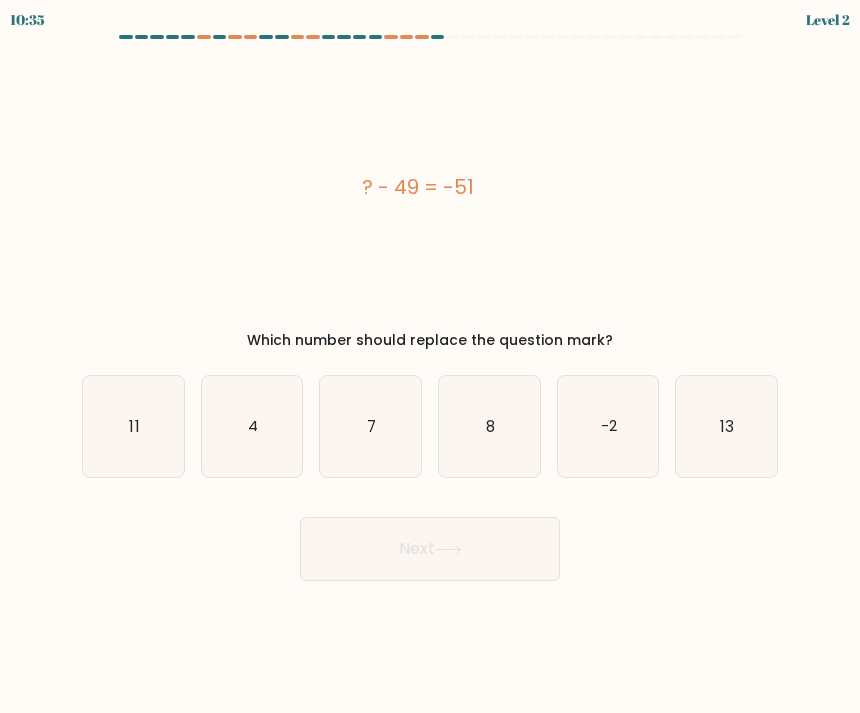 click on "13" 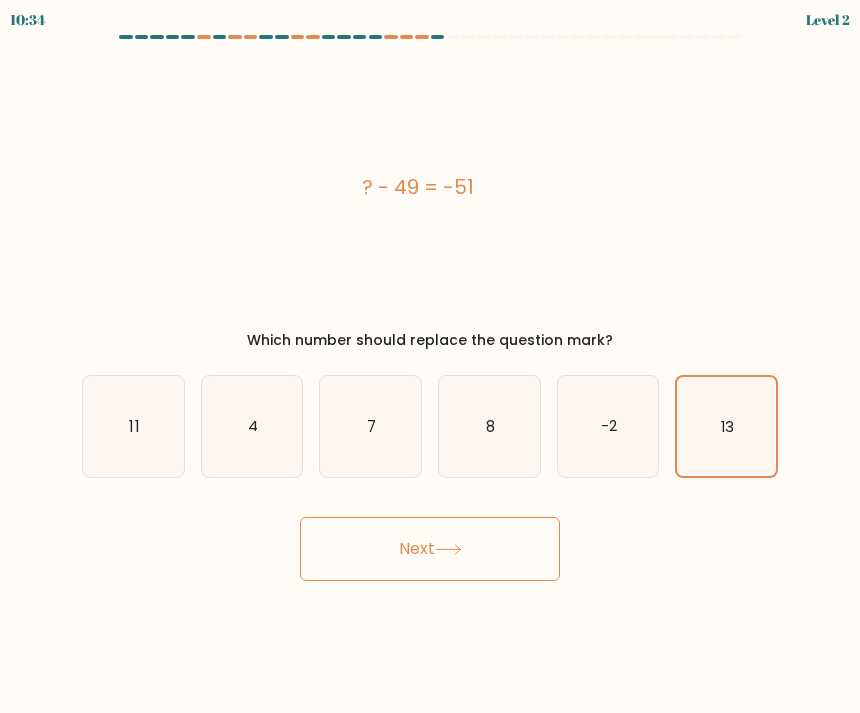 click on "Next" at bounding box center [430, 549] 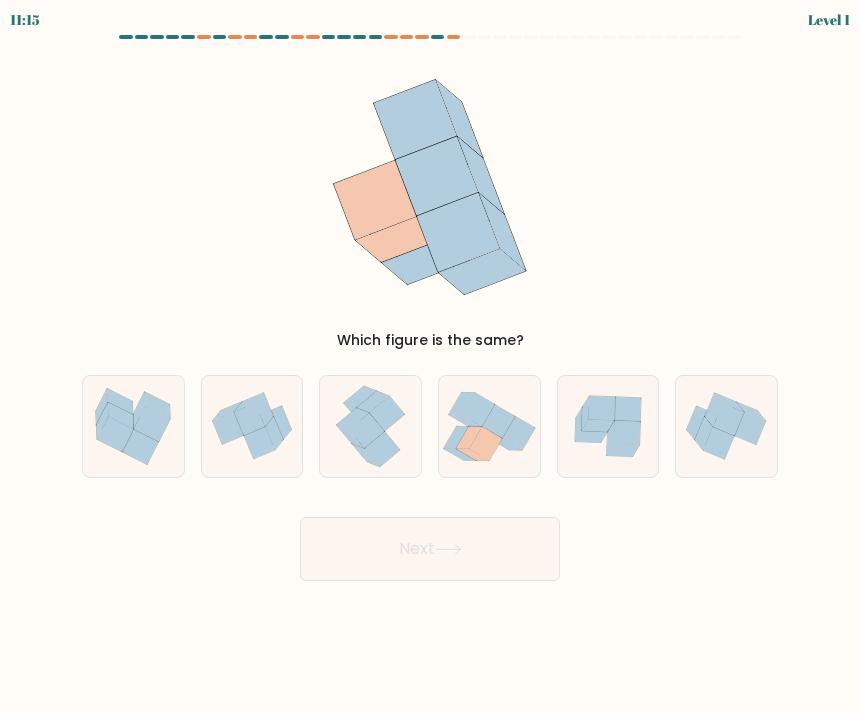 click 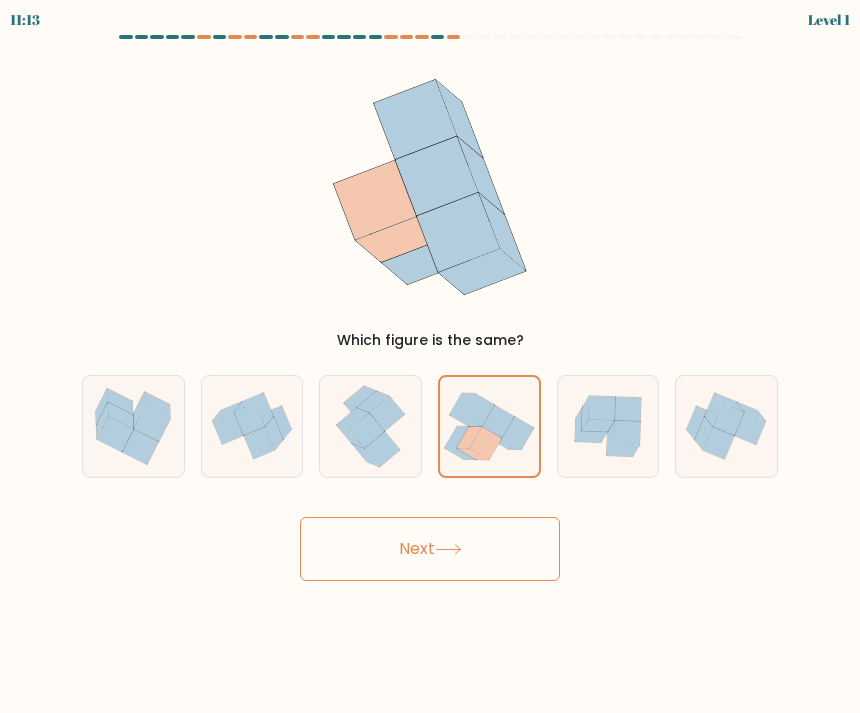 click on "Next" at bounding box center [430, 549] 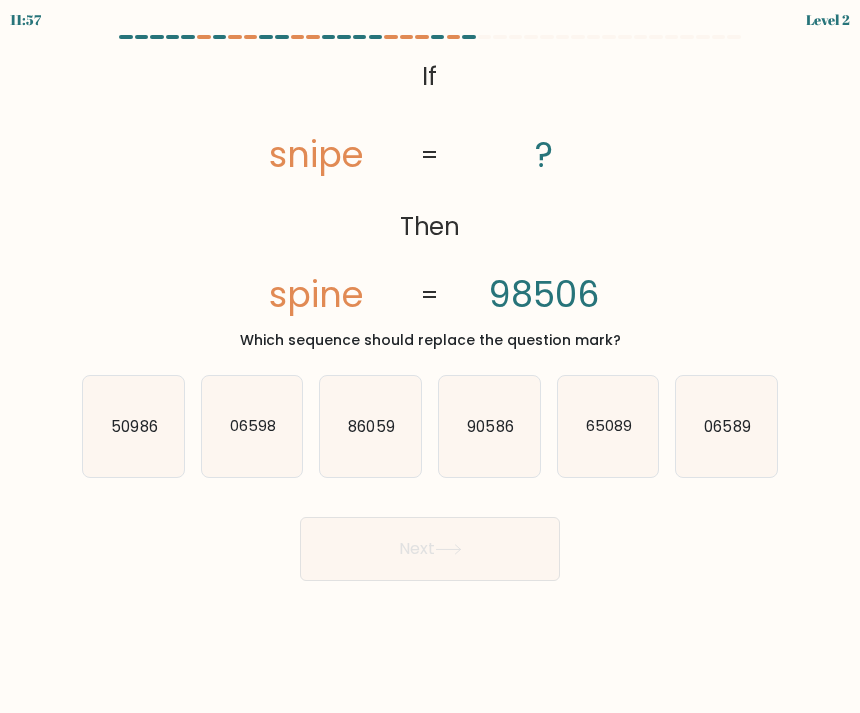 click on "86059" 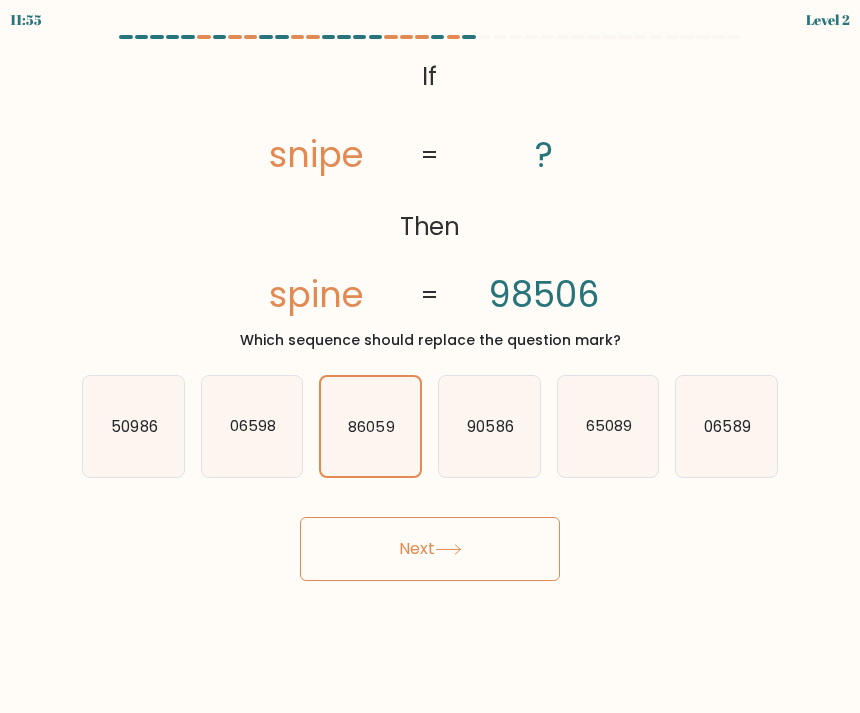 click on "50986" 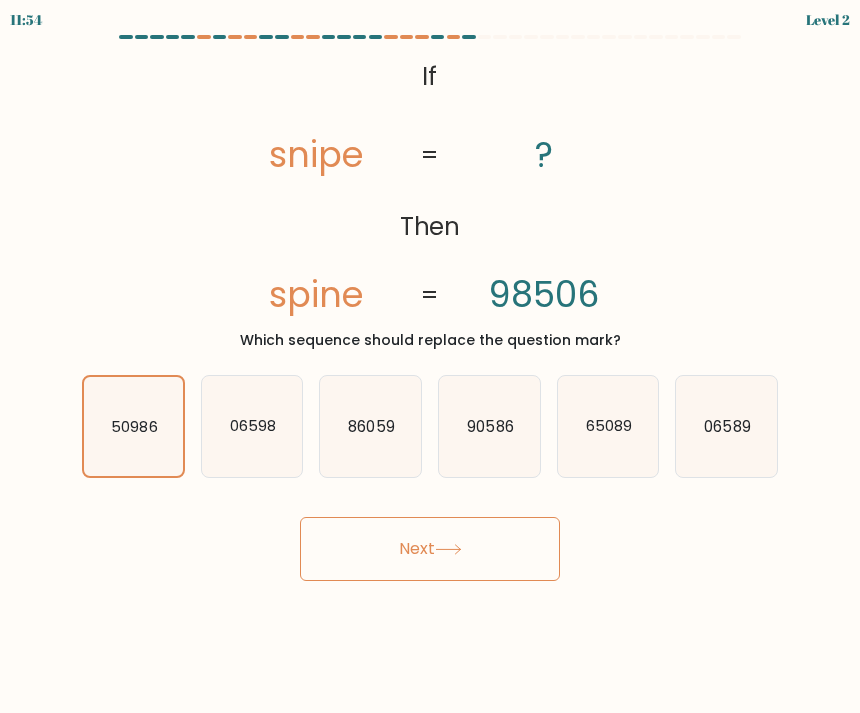 click on "Next" at bounding box center (430, 549) 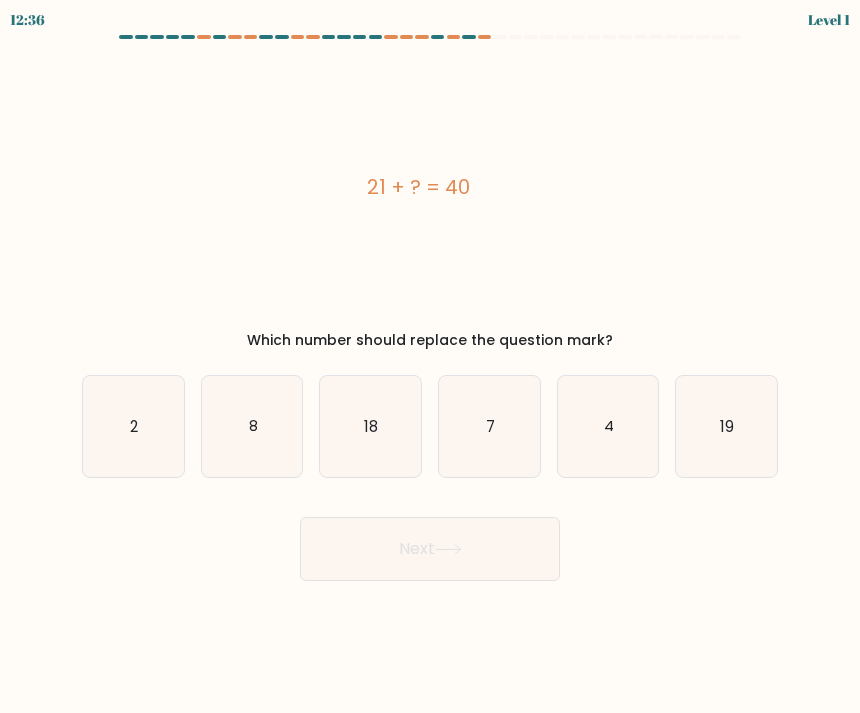 click on "8" 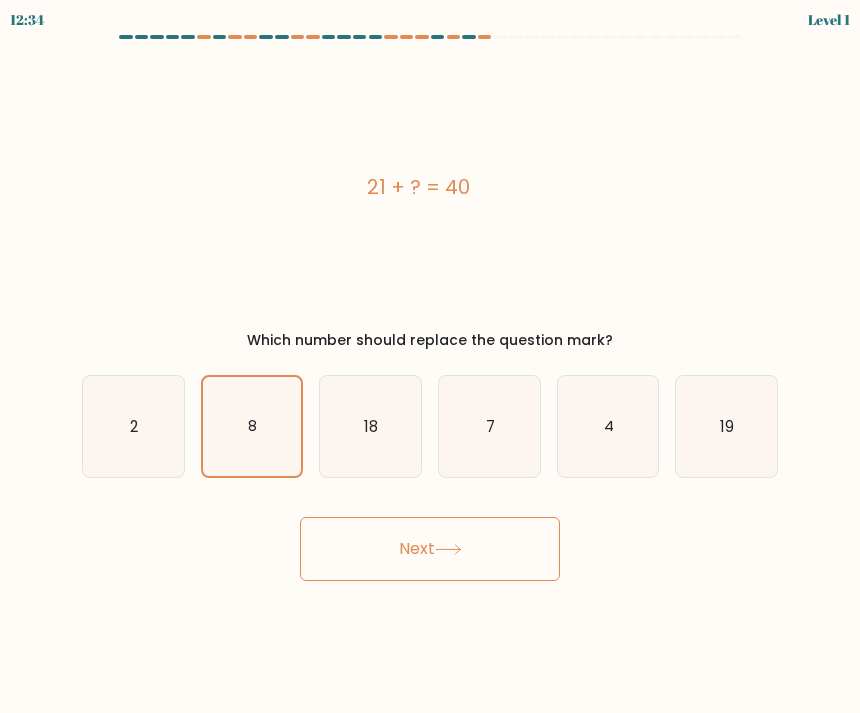 click on "19" 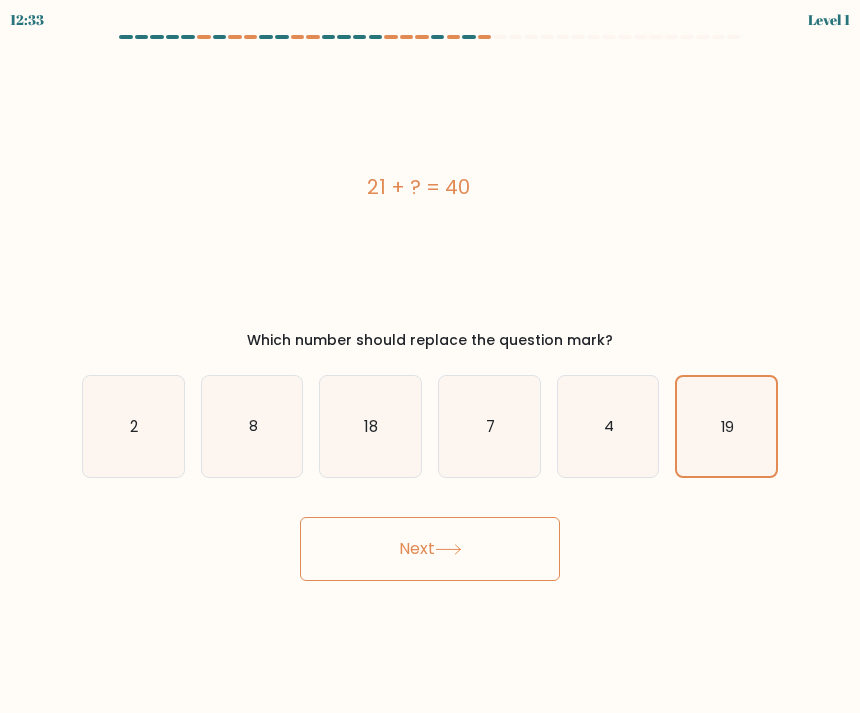 click on "18" 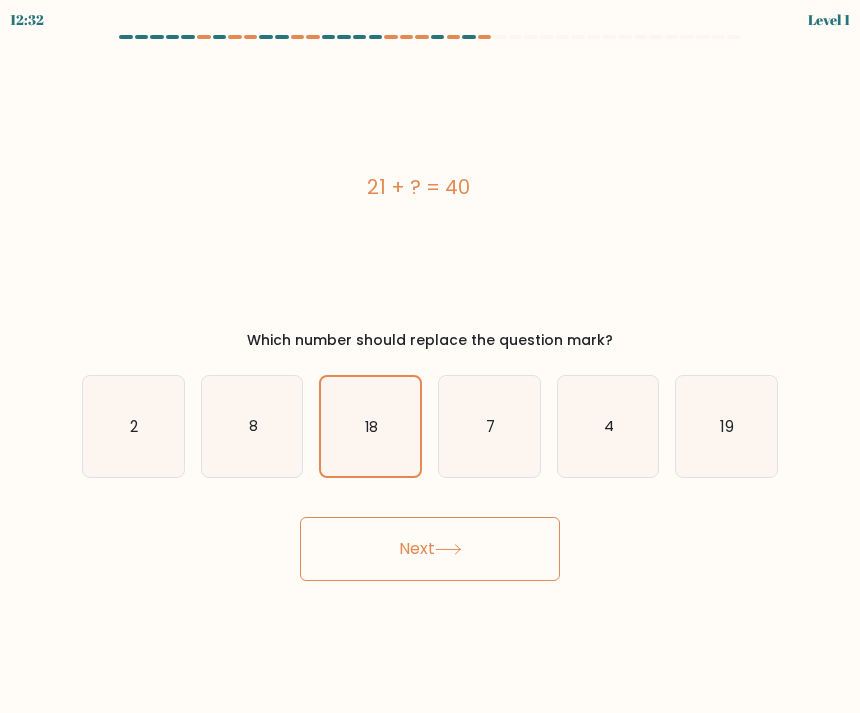 click 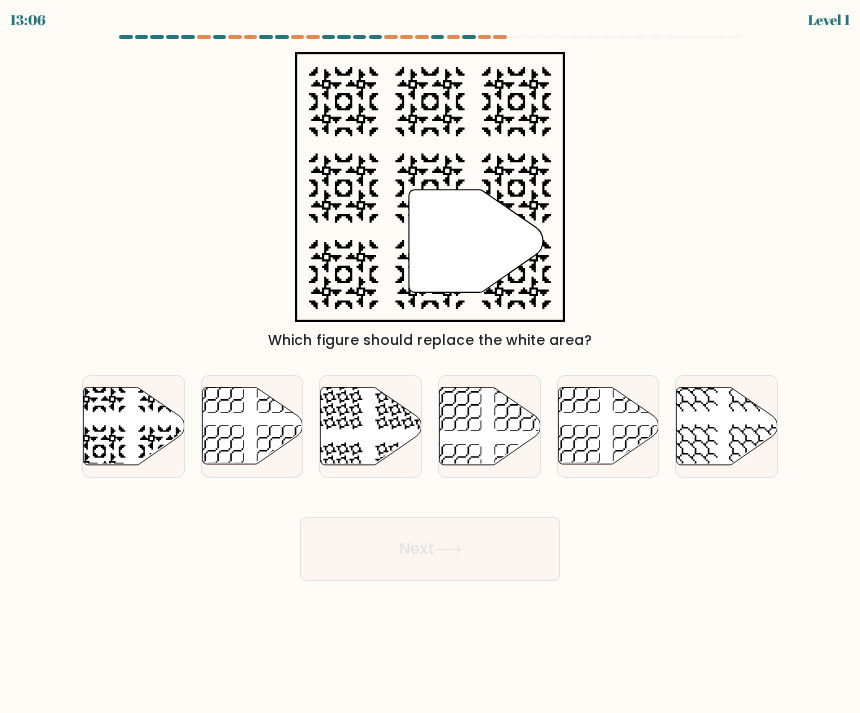 click 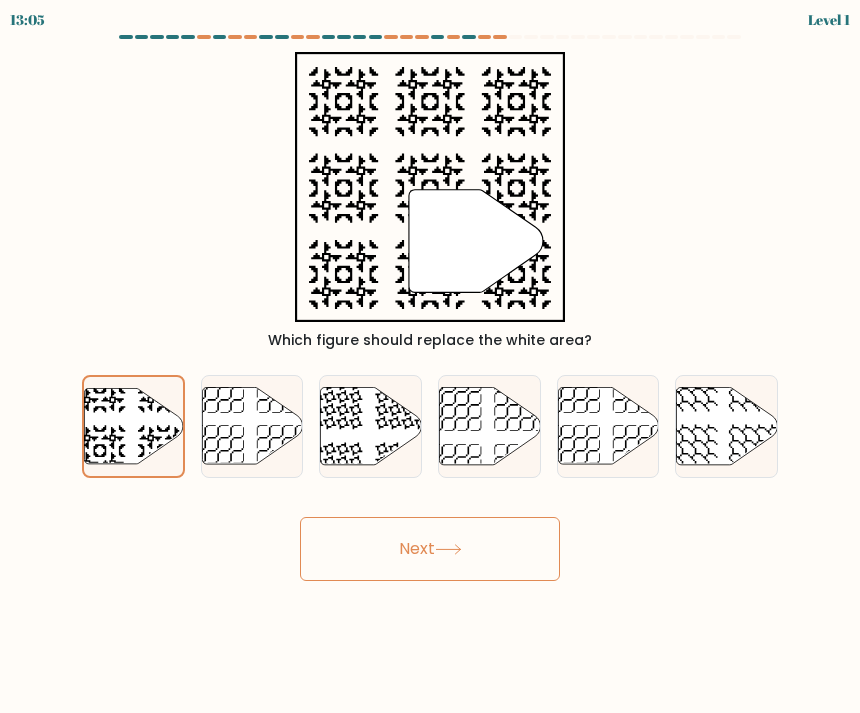 click on "Next" at bounding box center (430, 549) 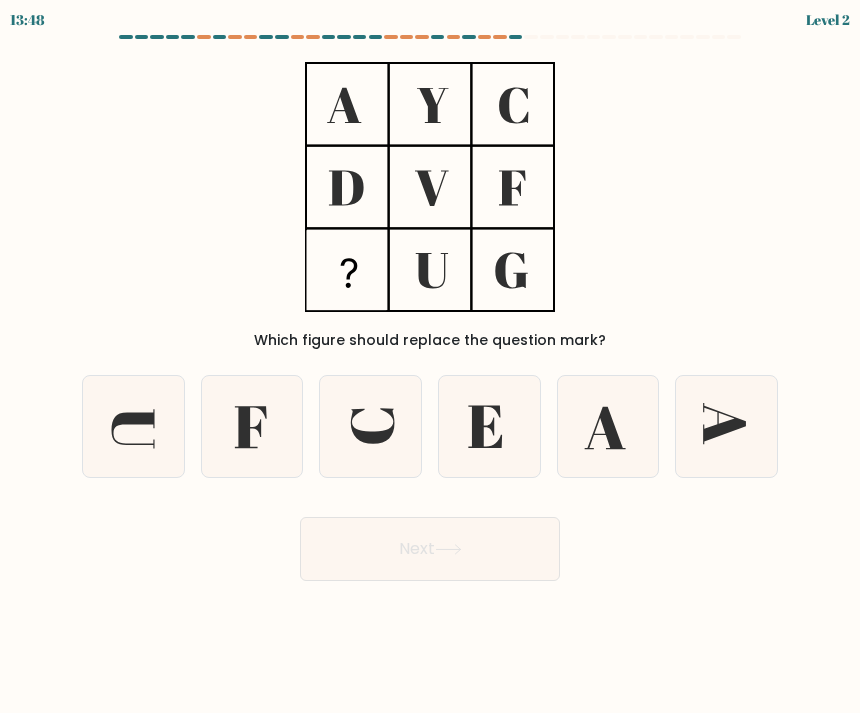 click 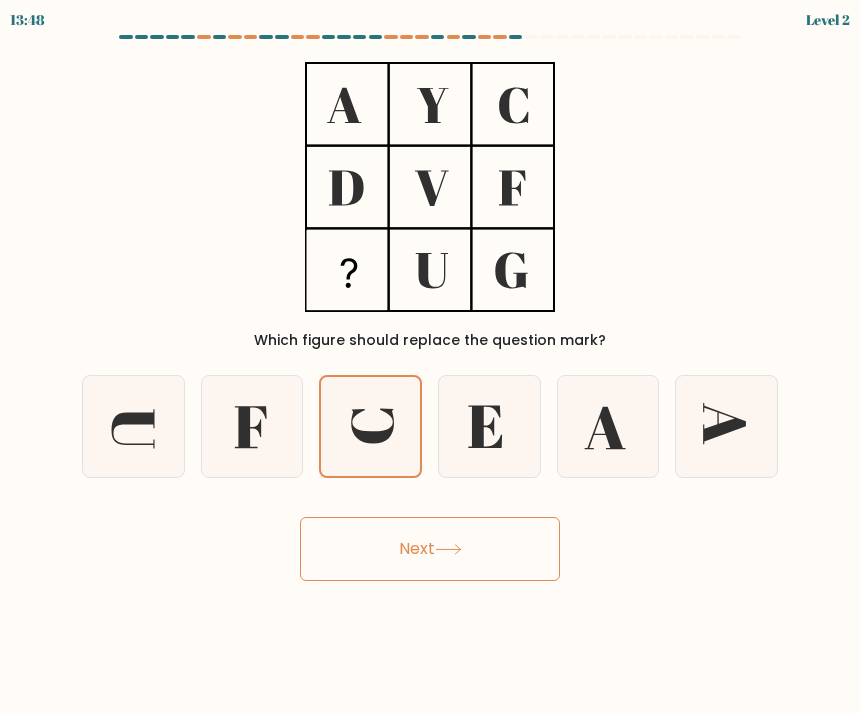 click on "Next" at bounding box center (430, 549) 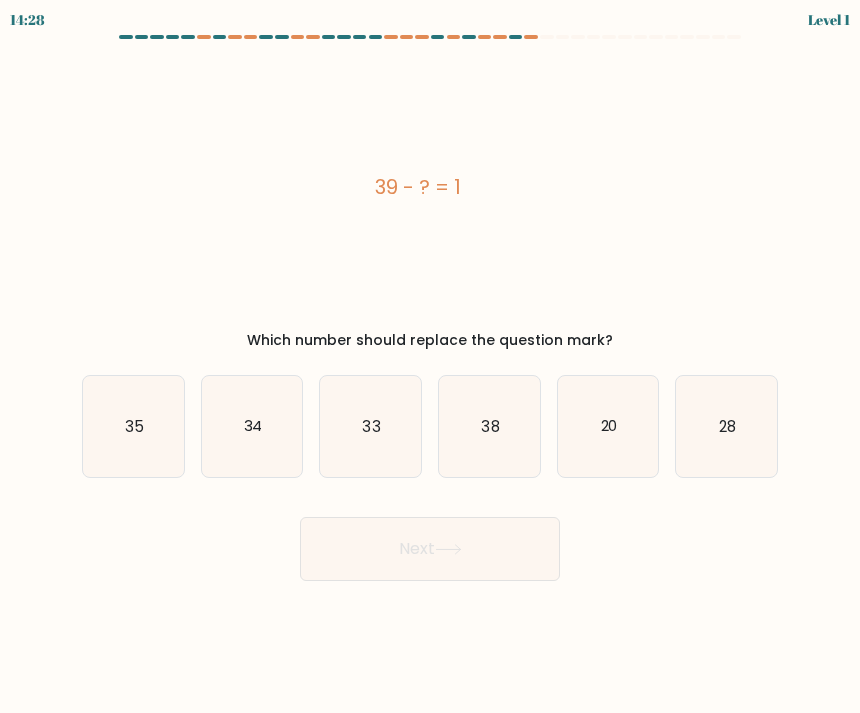 click on "35" 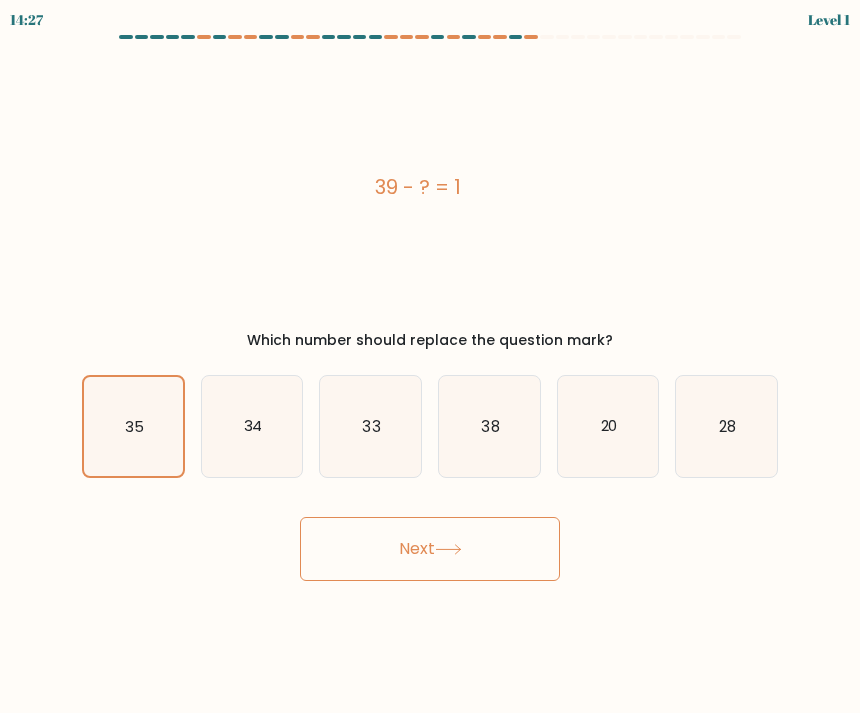 click on "Next" at bounding box center (430, 549) 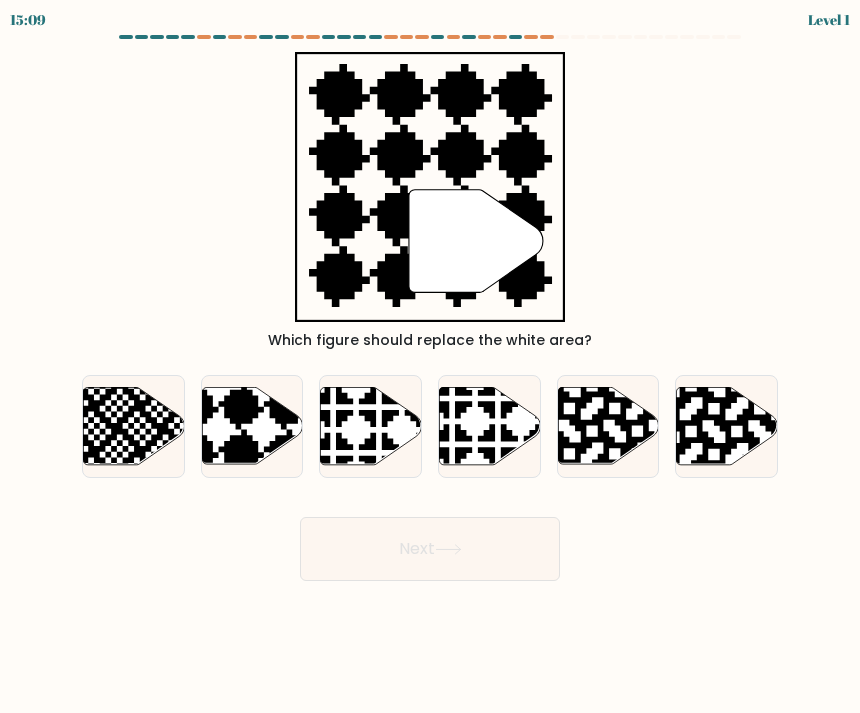 click 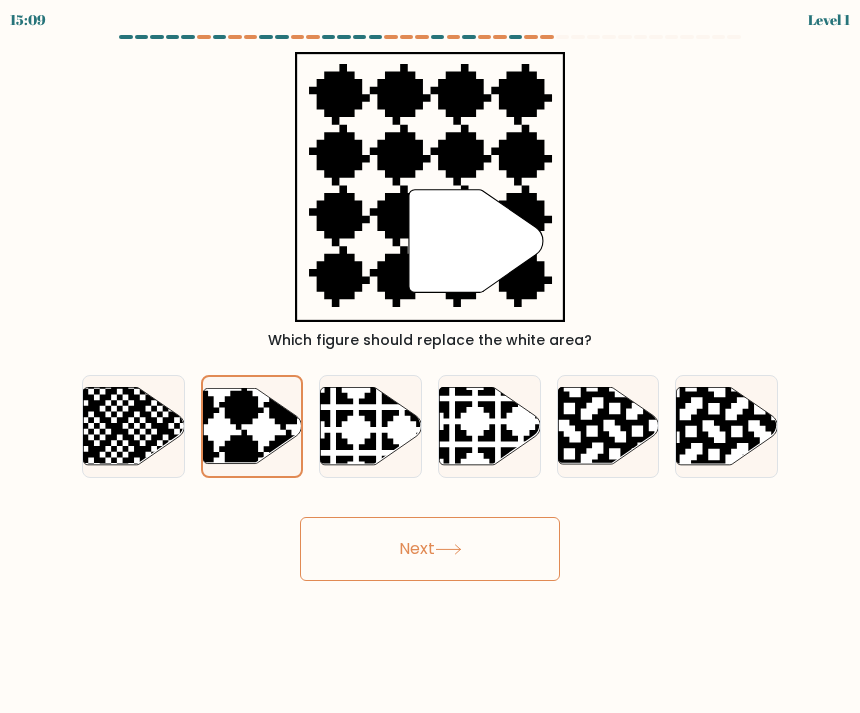 click on "Next" at bounding box center (430, 549) 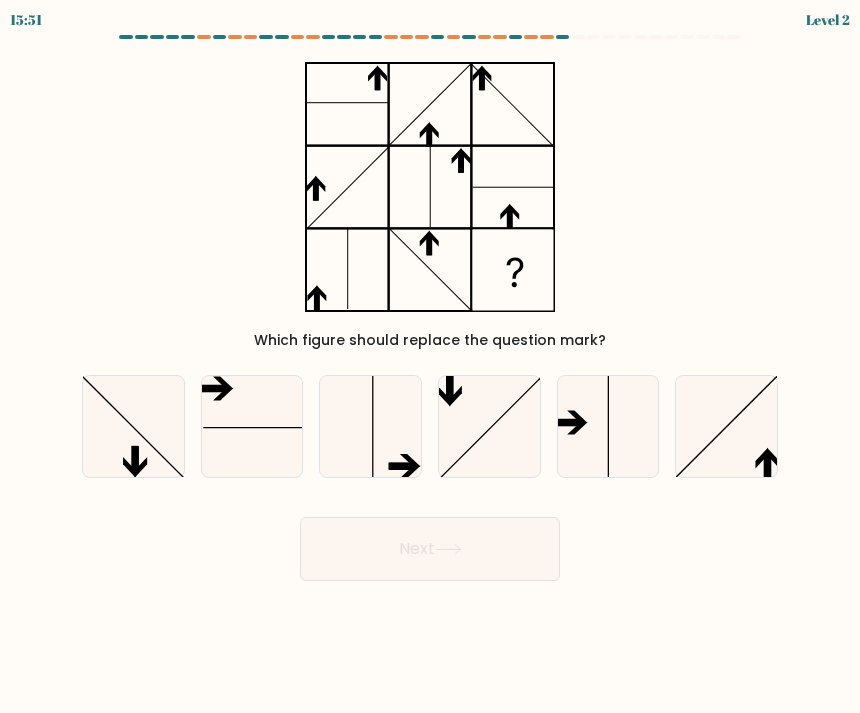 click 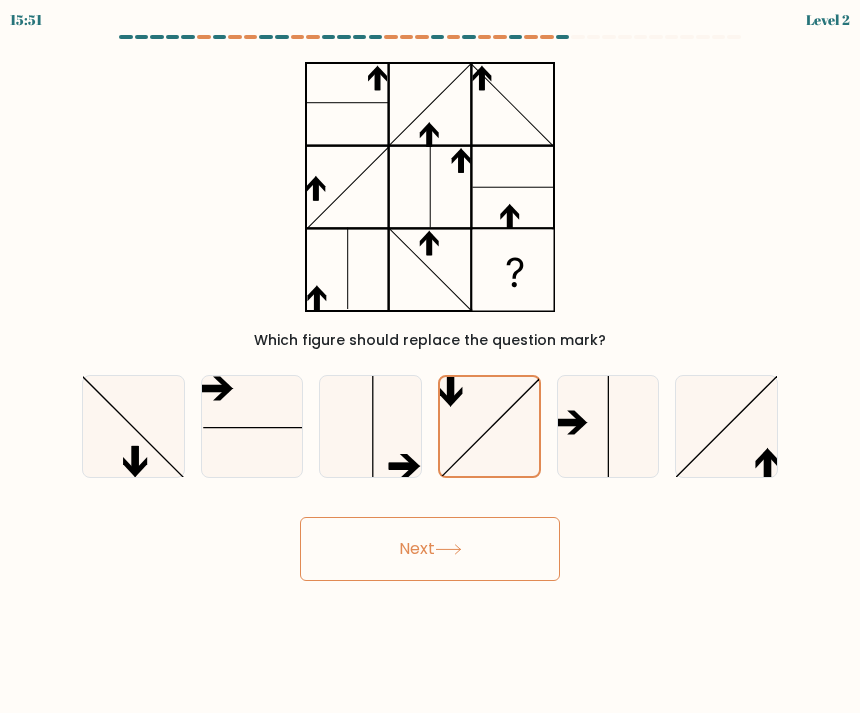 click on "Next" at bounding box center (430, 549) 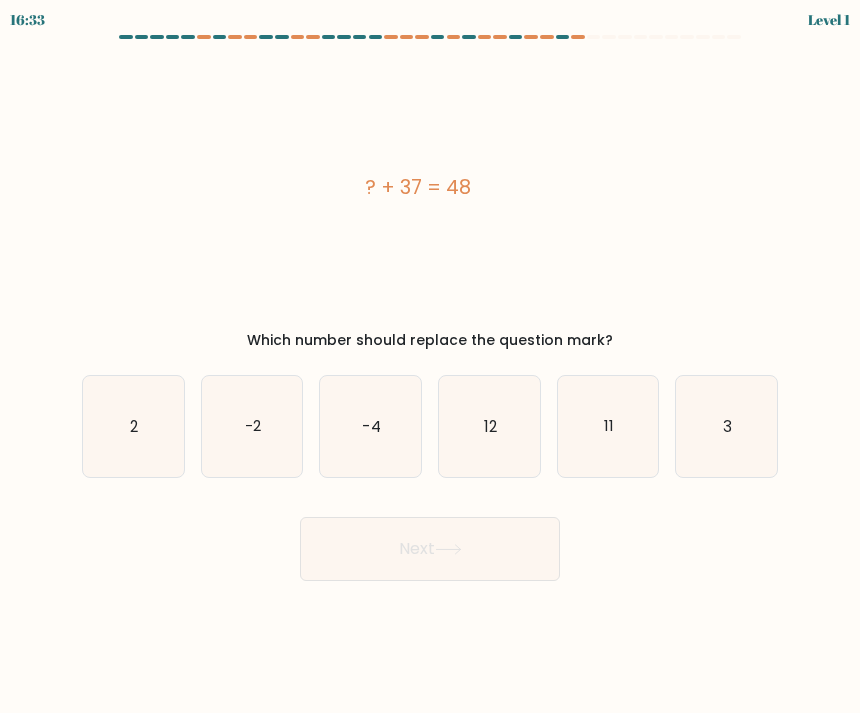 click on "2" 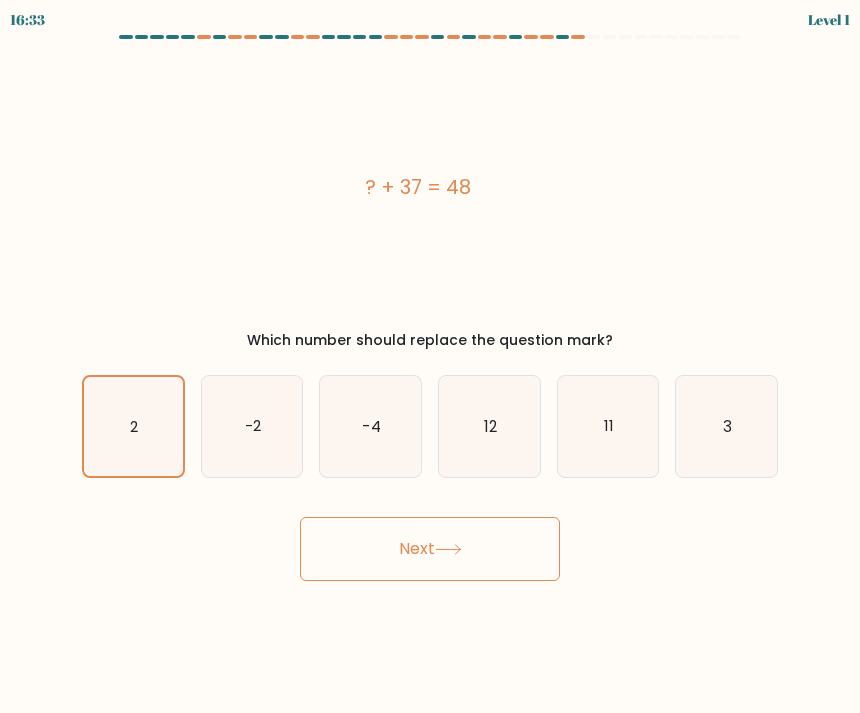 click on "Next" at bounding box center [430, 549] 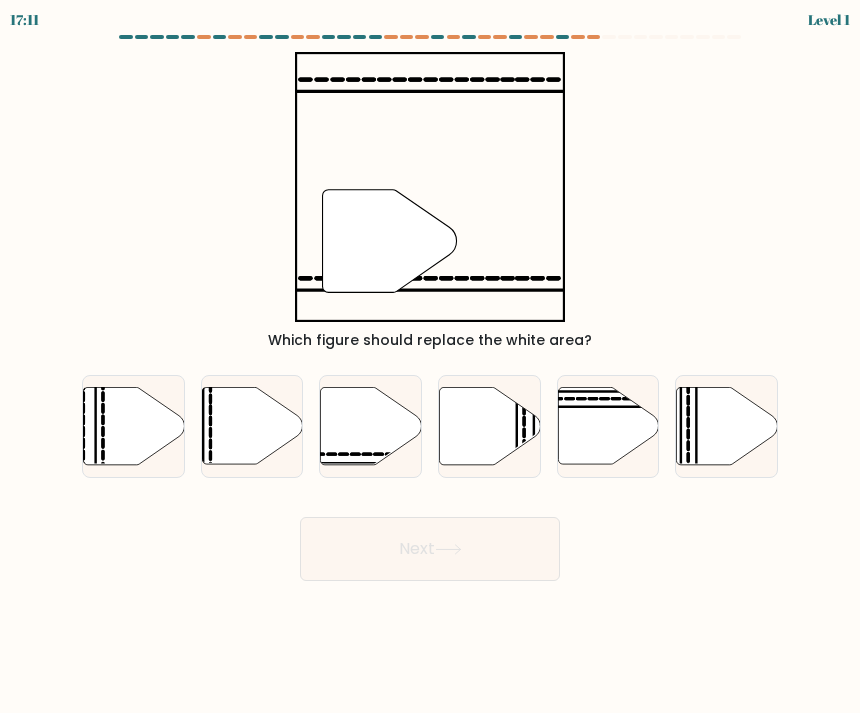 click 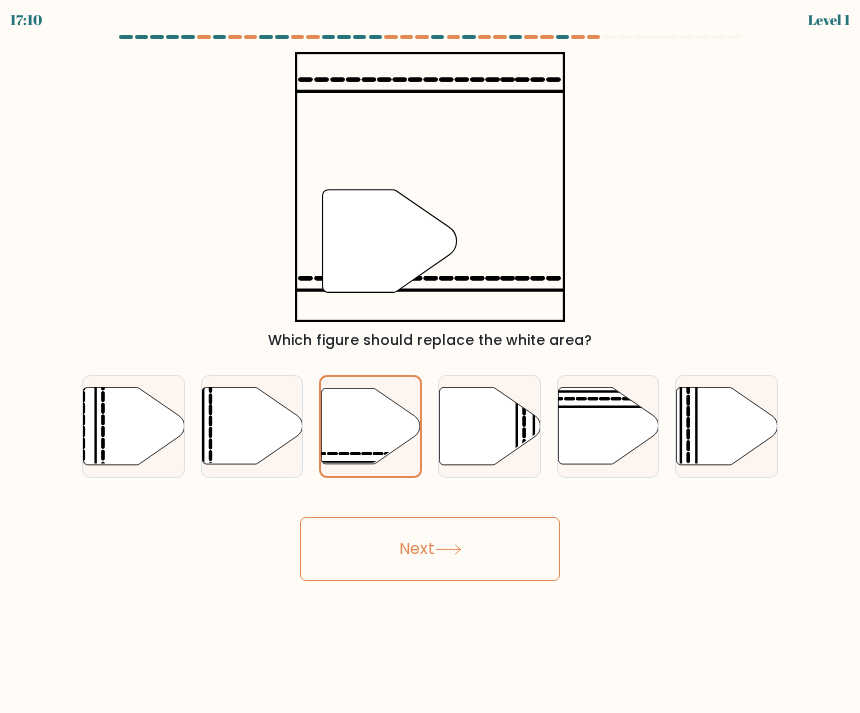 click on "Next" at bounding box center (430, 549) 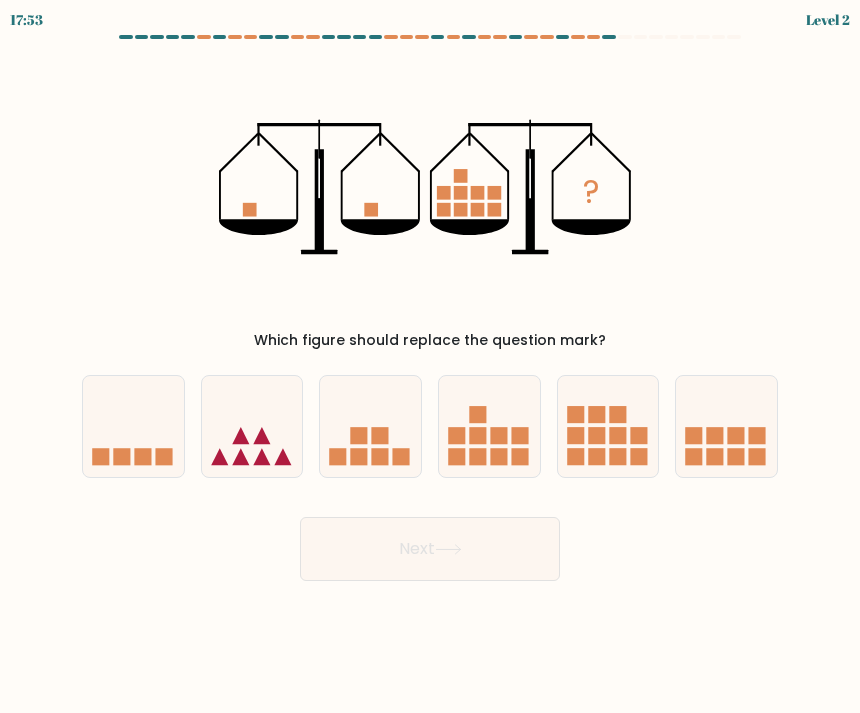 click 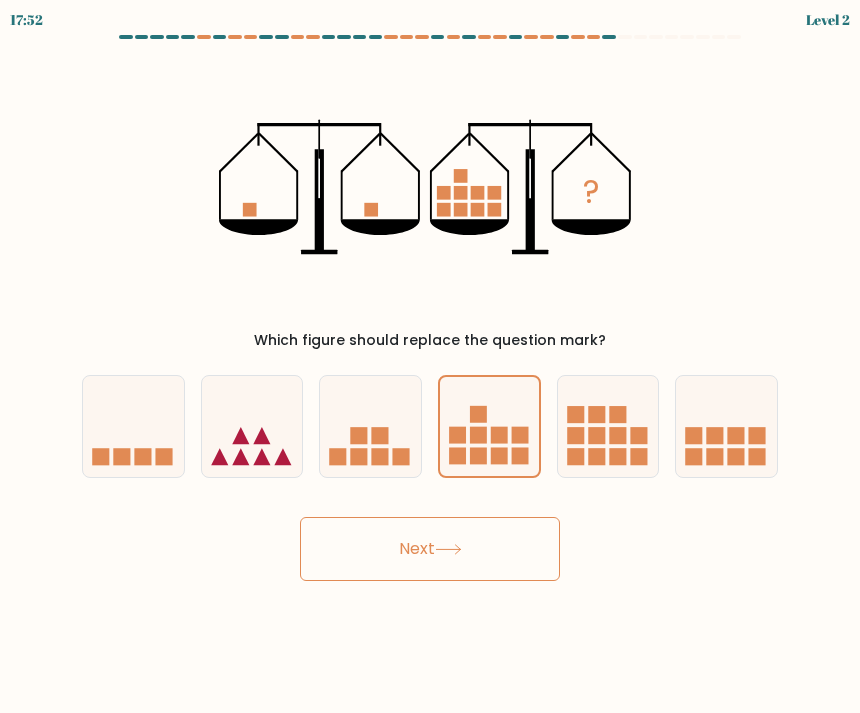 click on "Next" at bounding box center [430, 549] 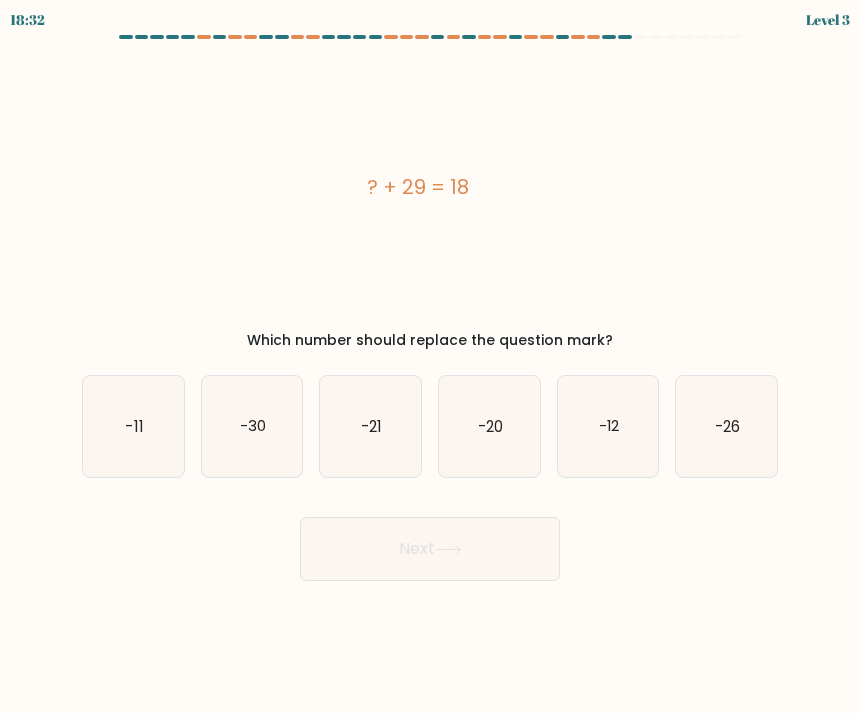 click on "-30" 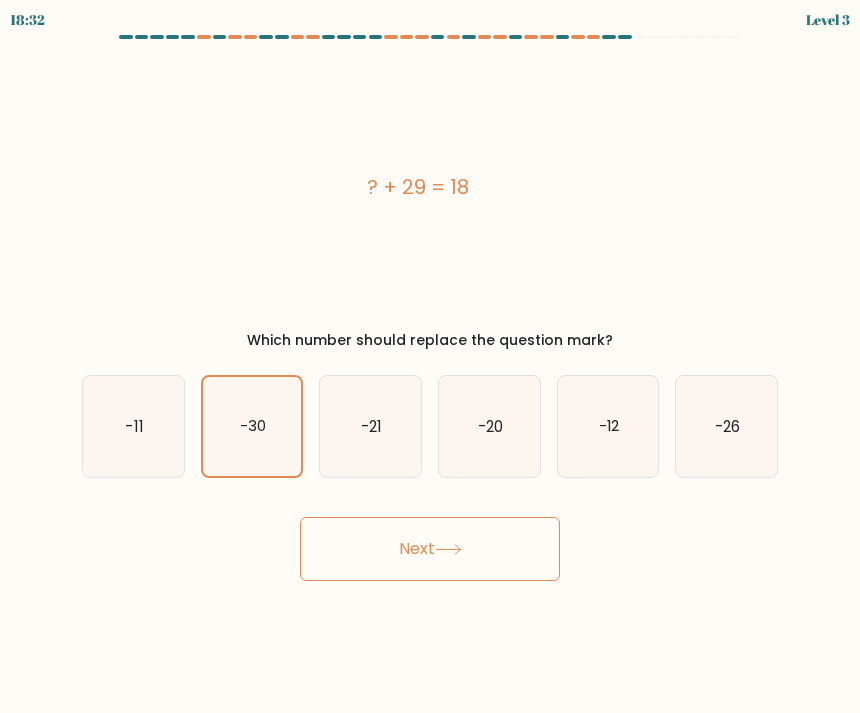 click on "Next" at bounding box center [430, 549] 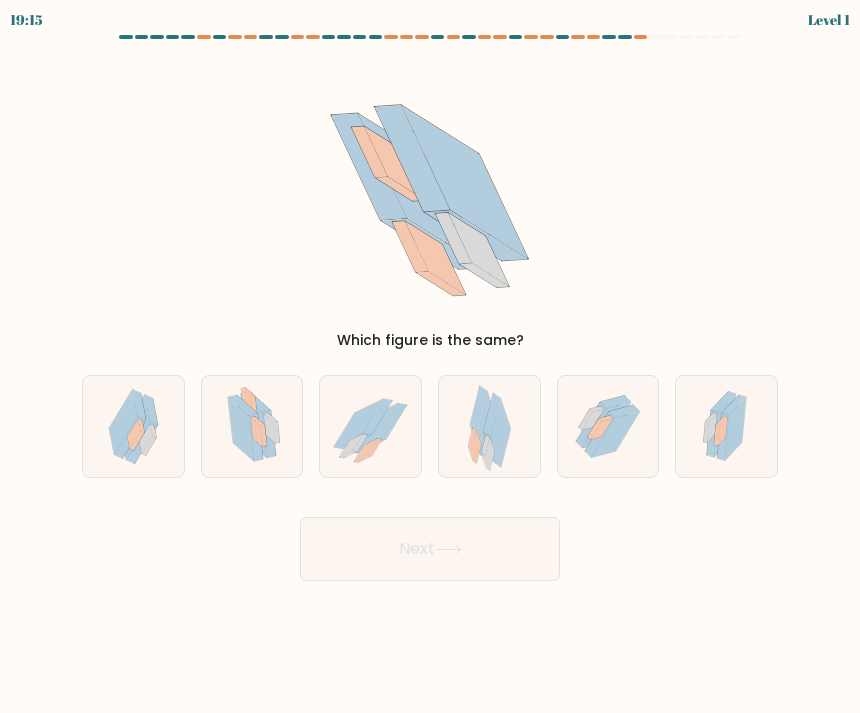 click 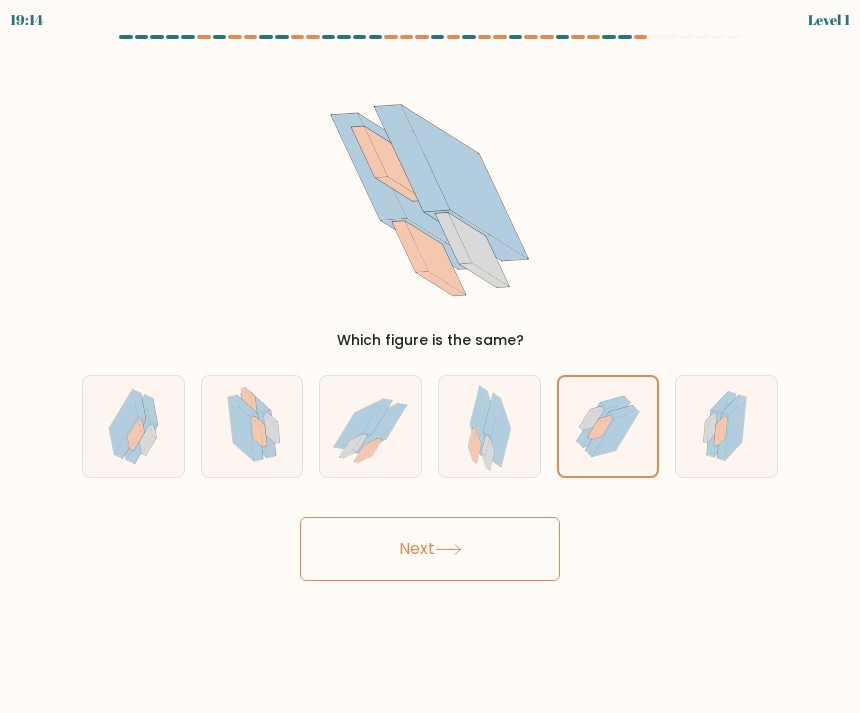 click on "Next" at bounding box center (430, 549) 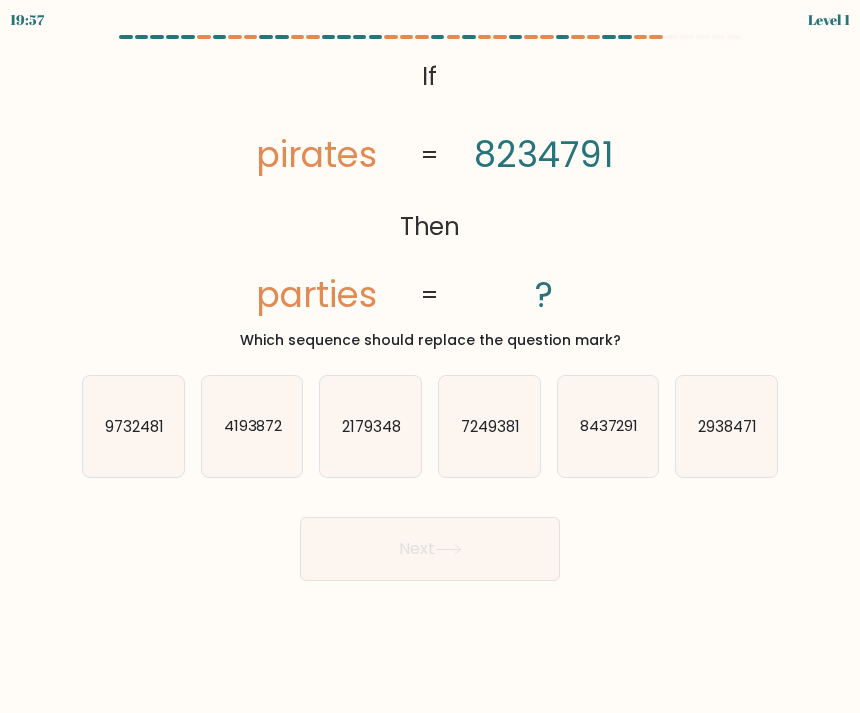 click on "8437291" 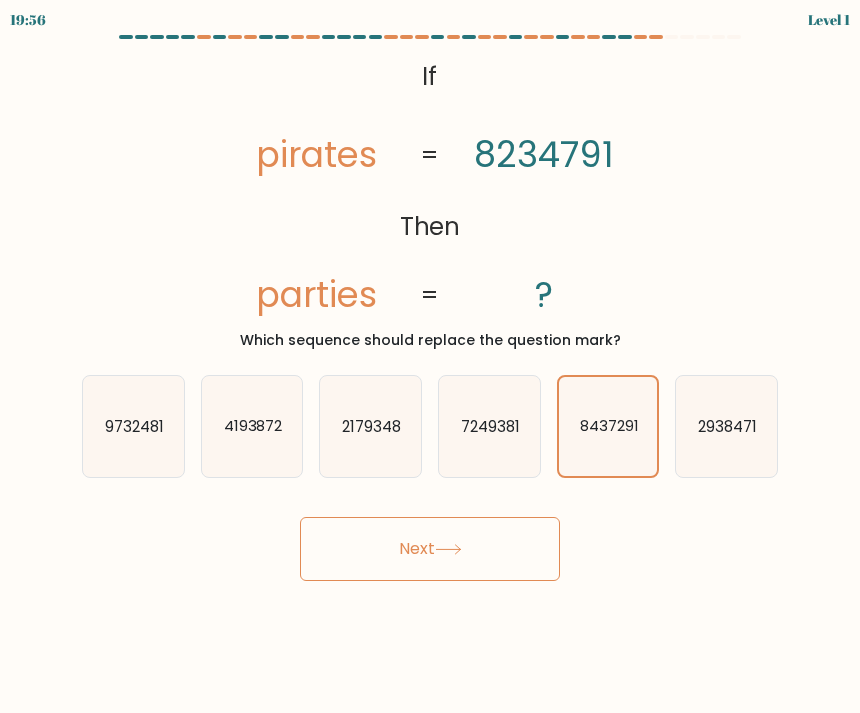 click on "Next" at bounding box center (430, 549) 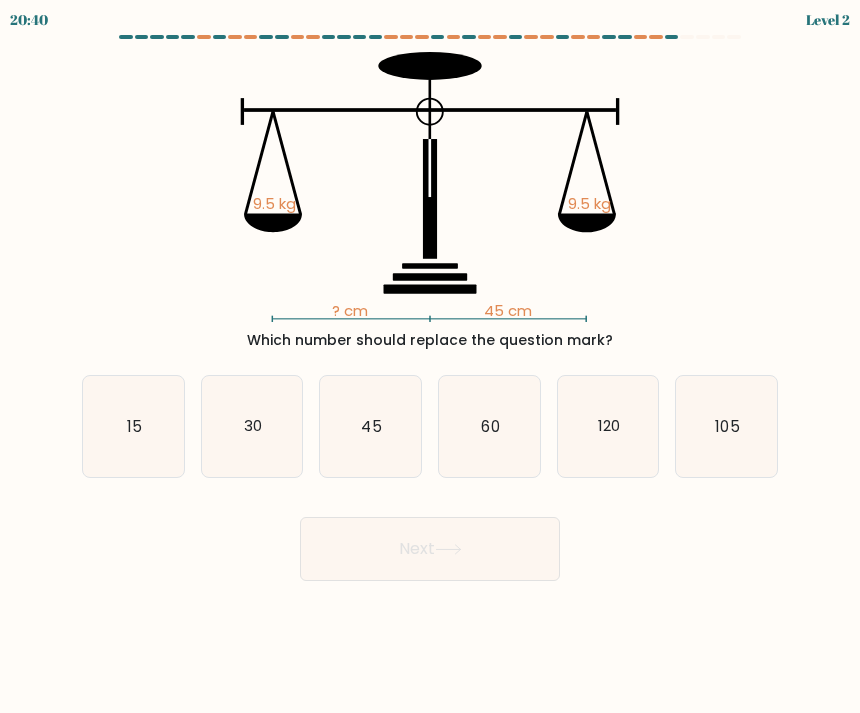 click on "105" 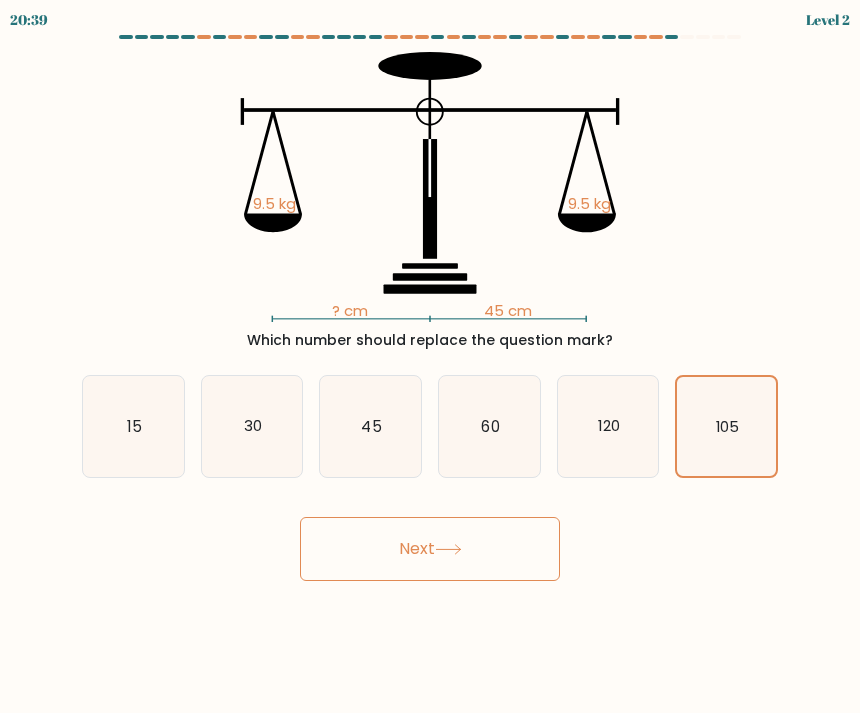 click on "Next" at bounding box center [430, 549] 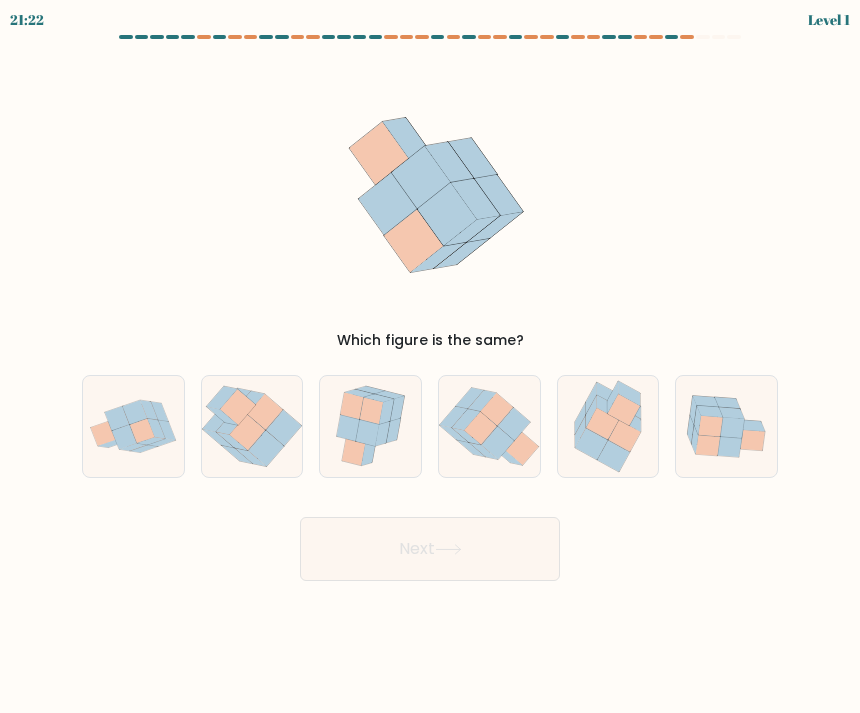 click 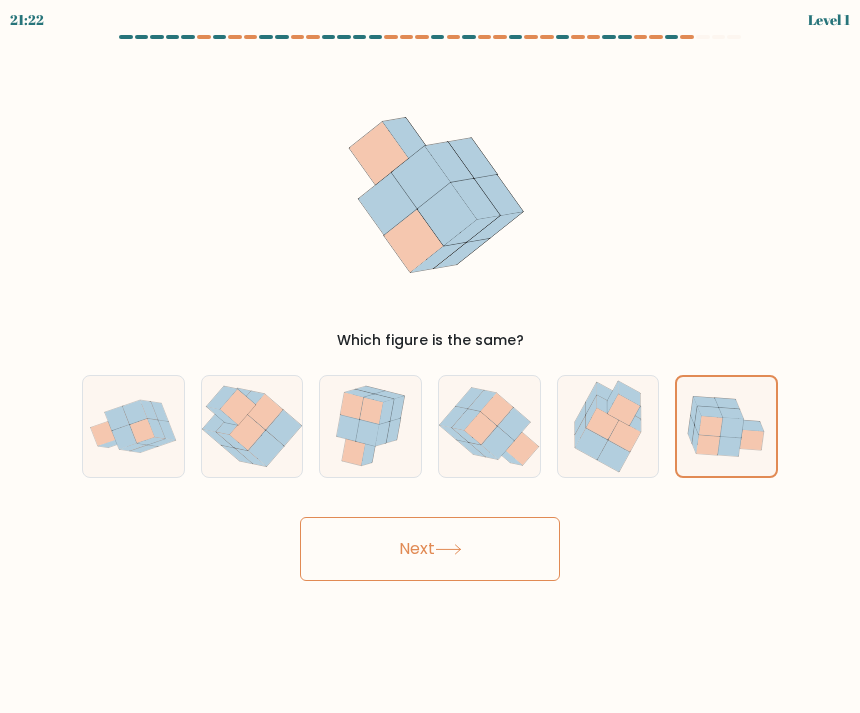 click on "Next" at bounding box center (430, 549) 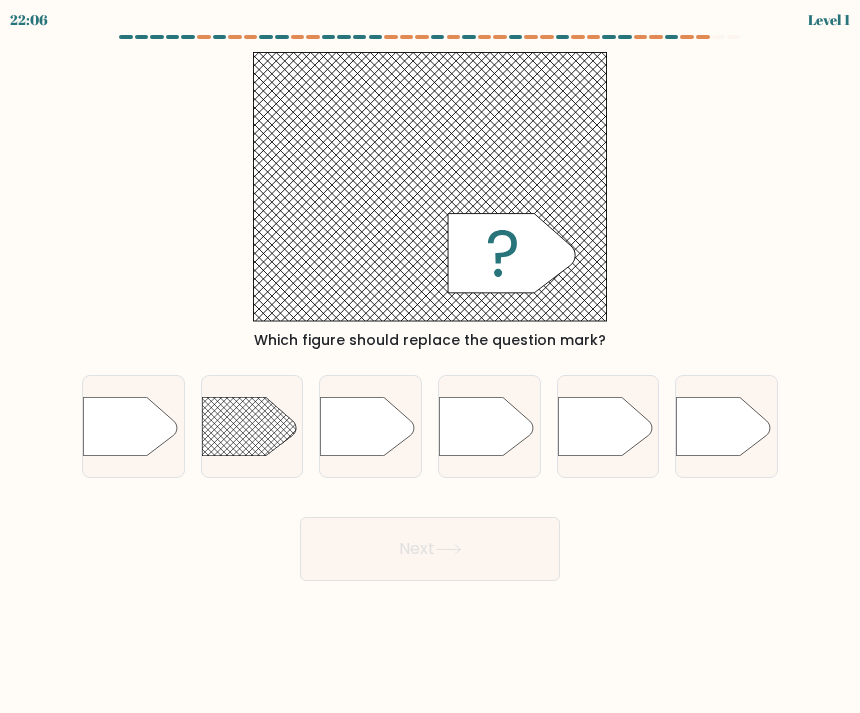 click 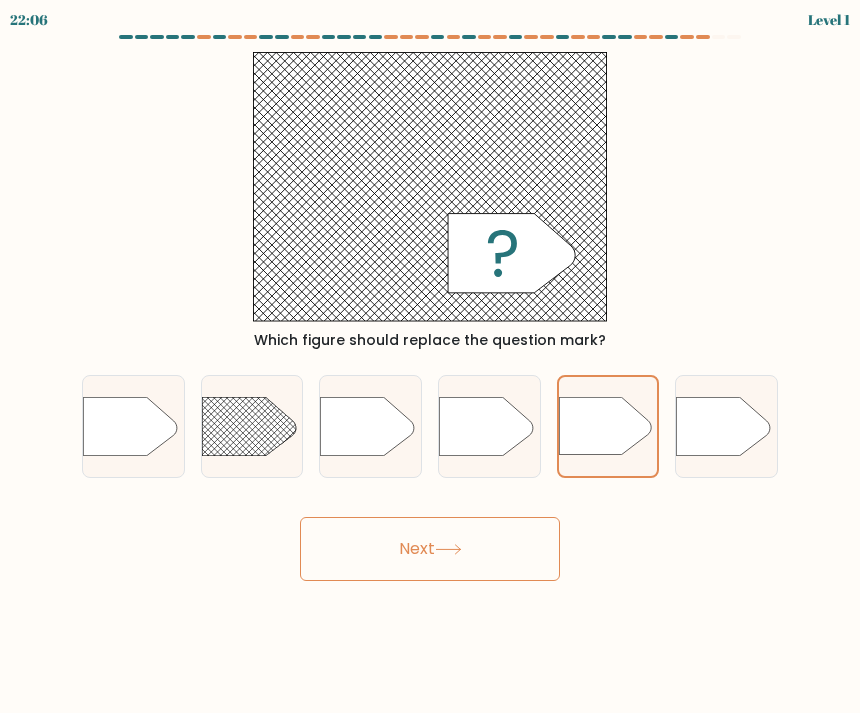 click 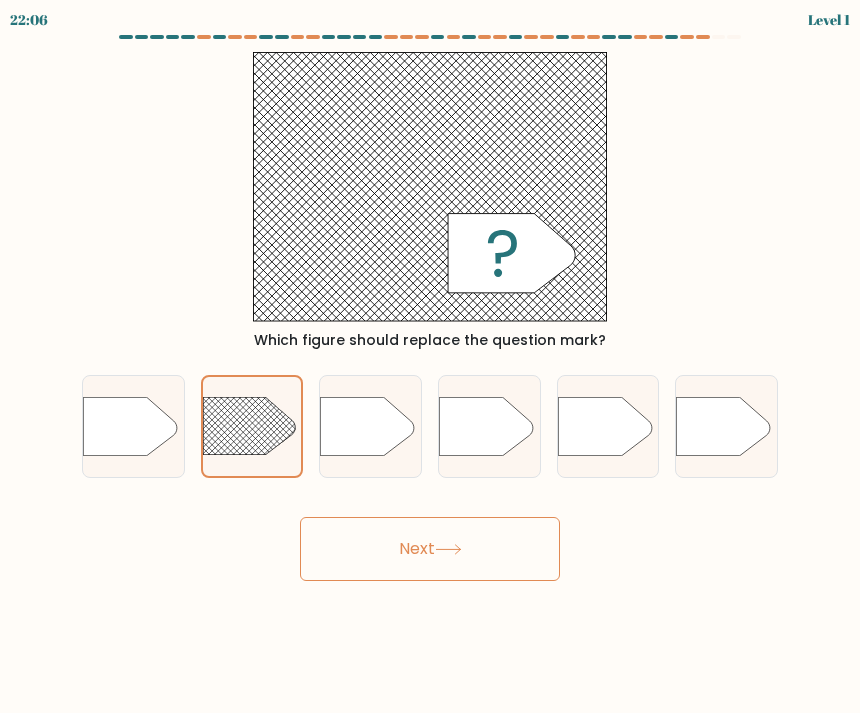 click 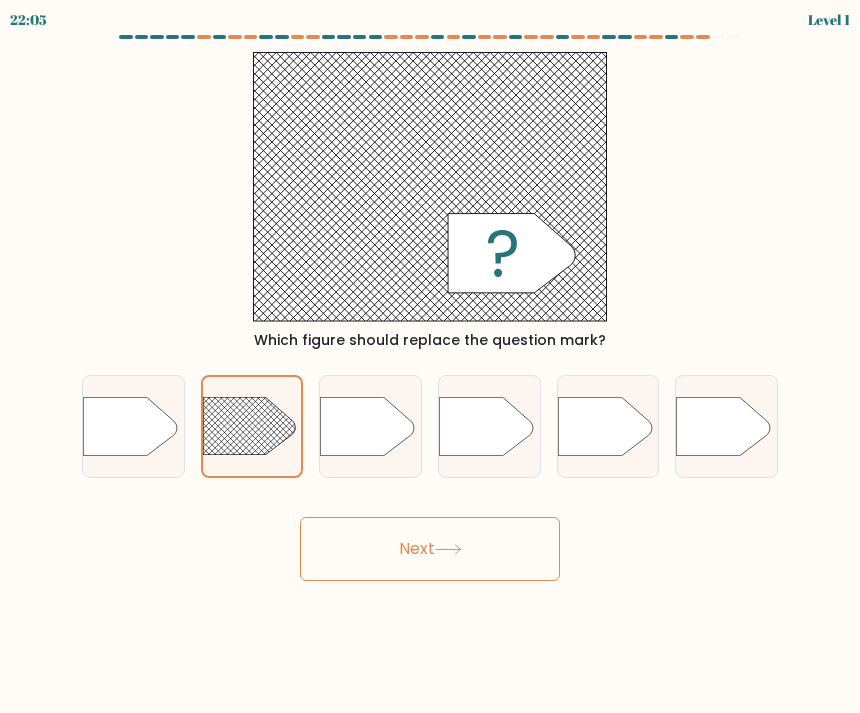 click 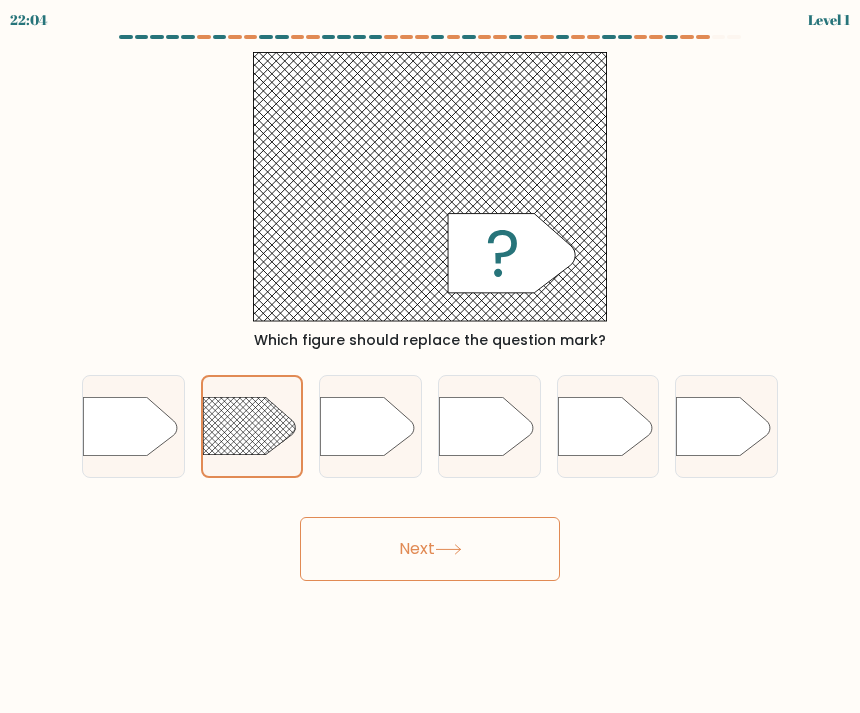 click on "Next" at bounding box center [430, 549] 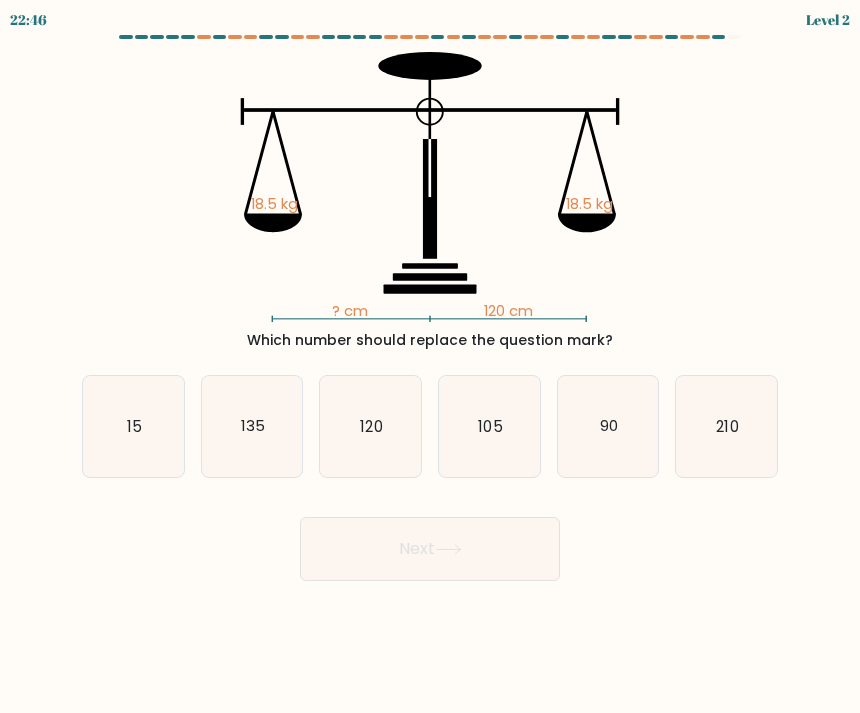 click on "105" 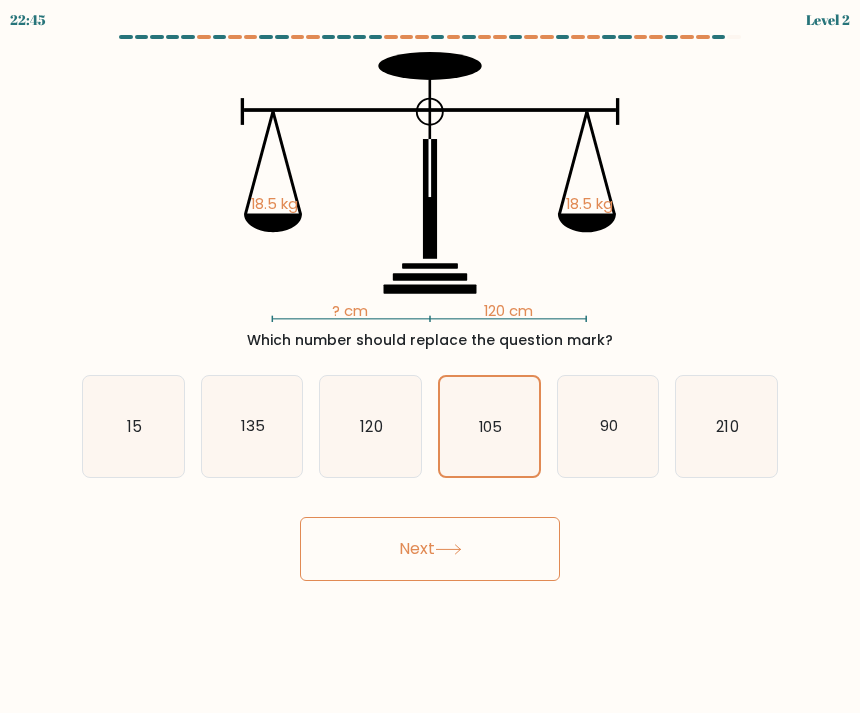 click on "Next" at bounding box center (430, 549) 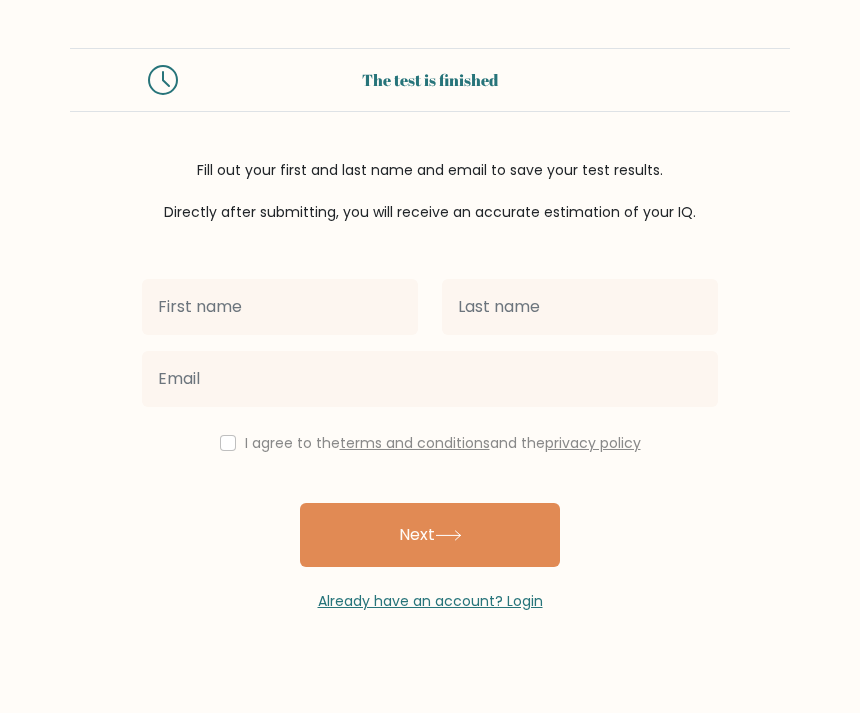 scroll, scrollTop: 0, scrollLeft: 0, axis: both 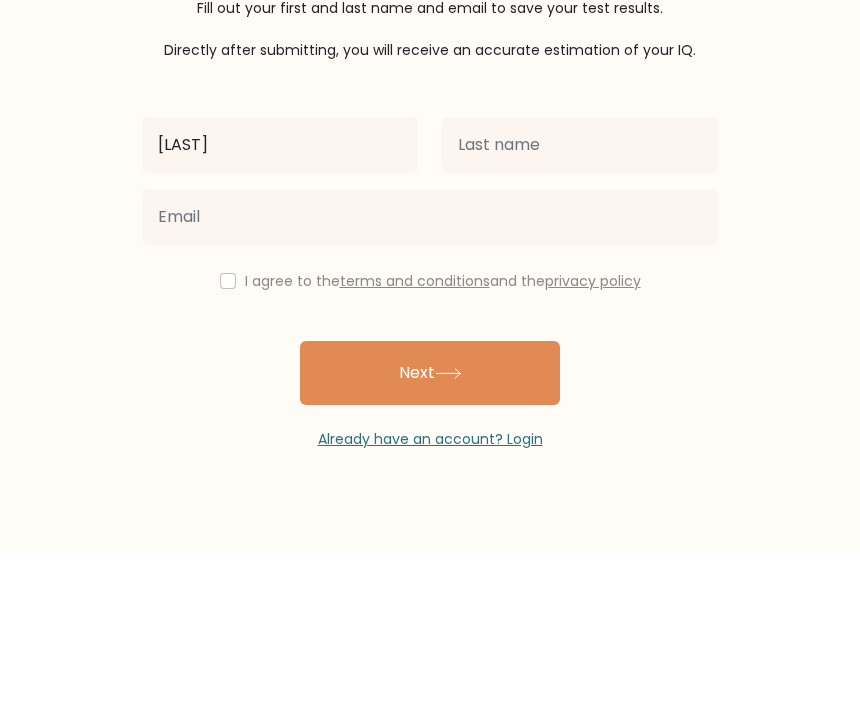 type on "[LAST]" 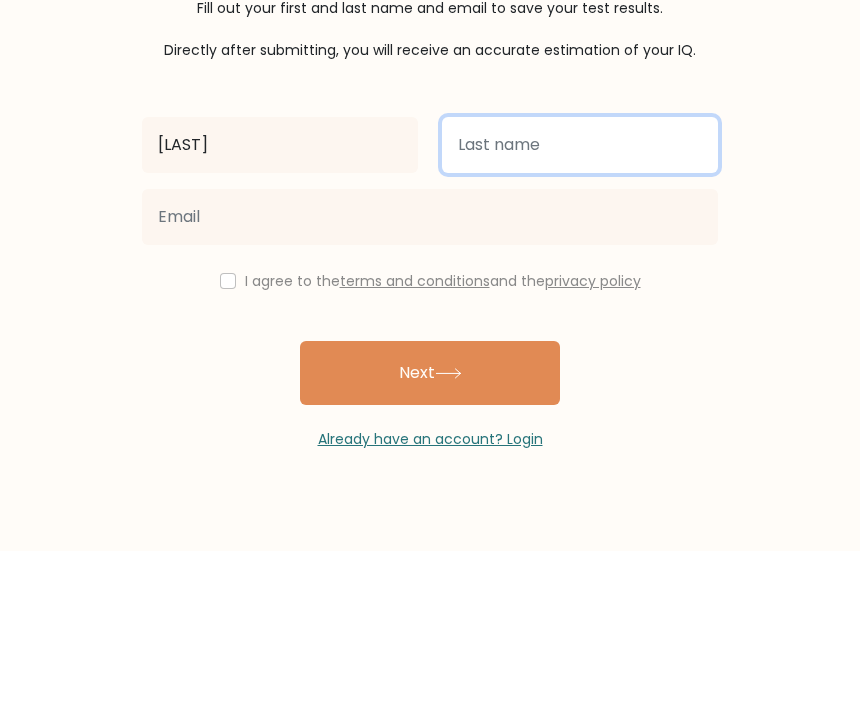 click at bounding box center (580, 307) 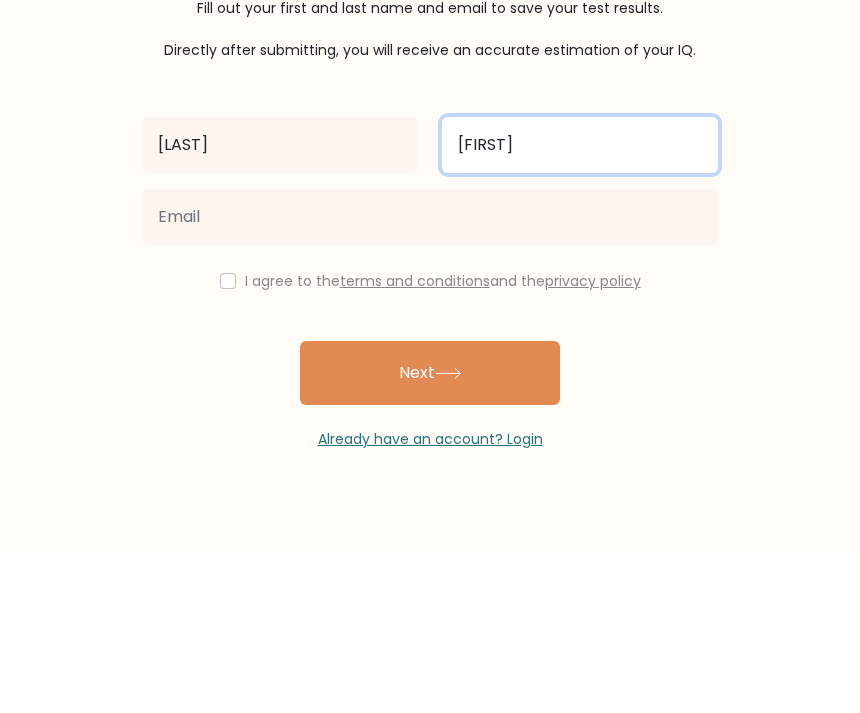 type on "[FIRST]" 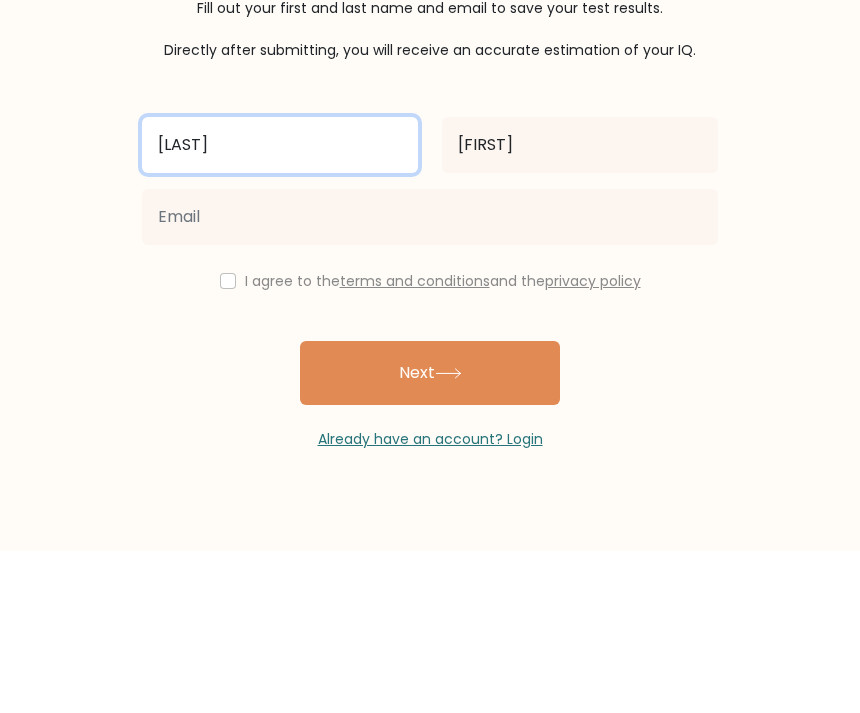 click on "[LAST]" at bounding box center [280, 307] 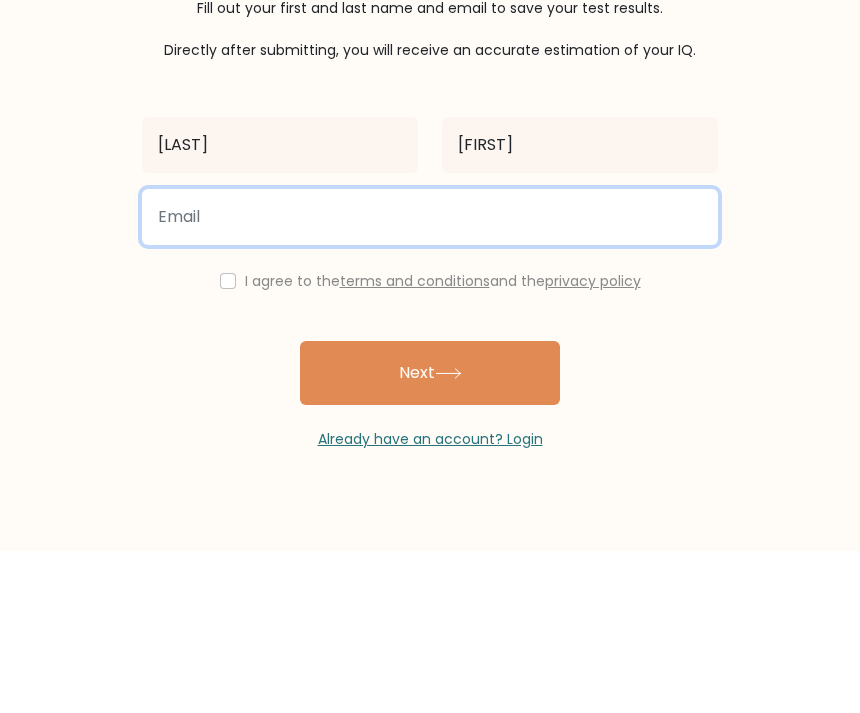 click at bounding box center [430, 379] 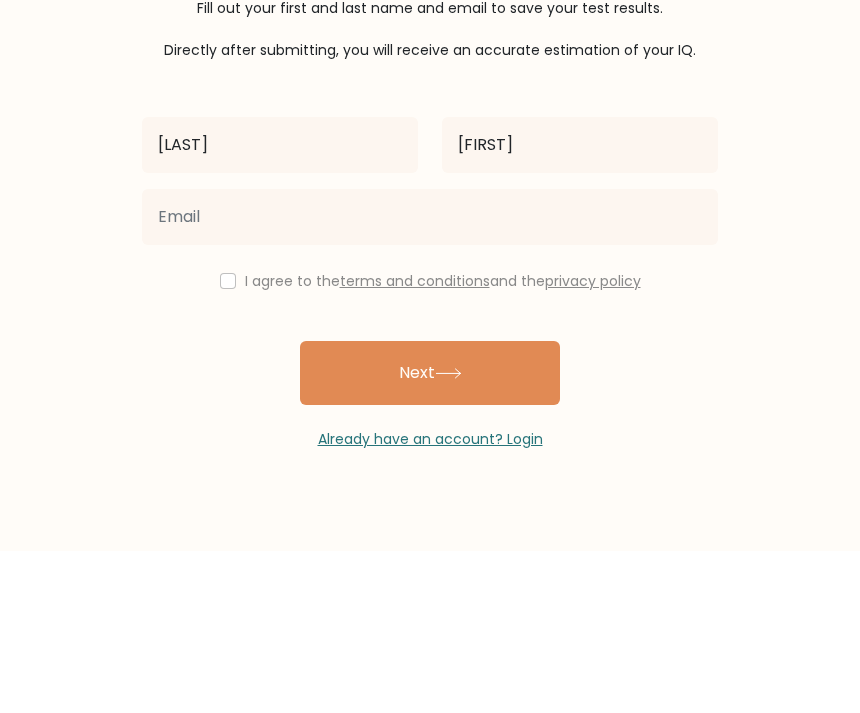 scroll, scrollTop: 67, scrollLeft: 0, axis: vertical 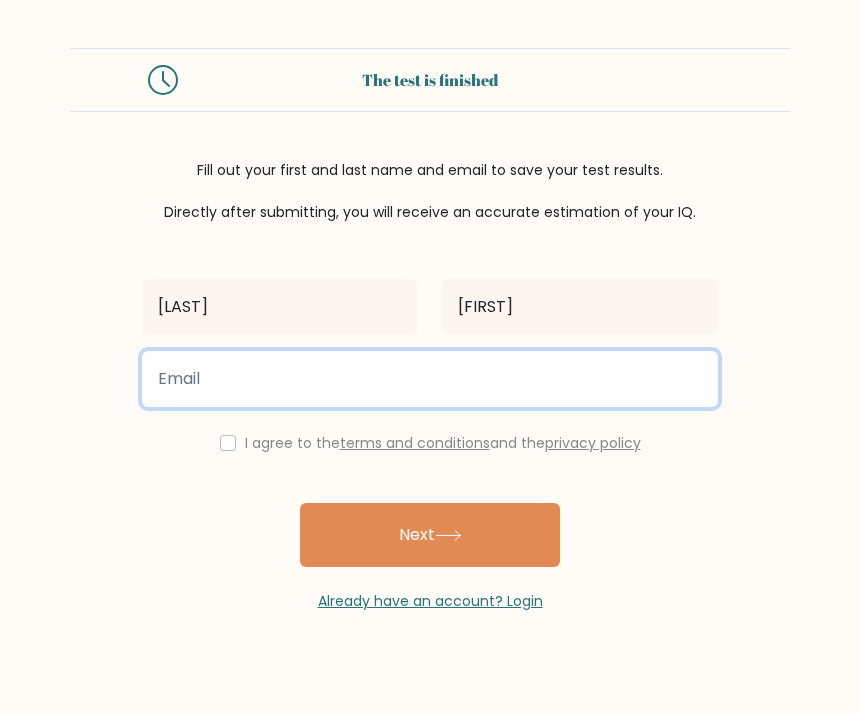 click at bounding box center [430, 379] 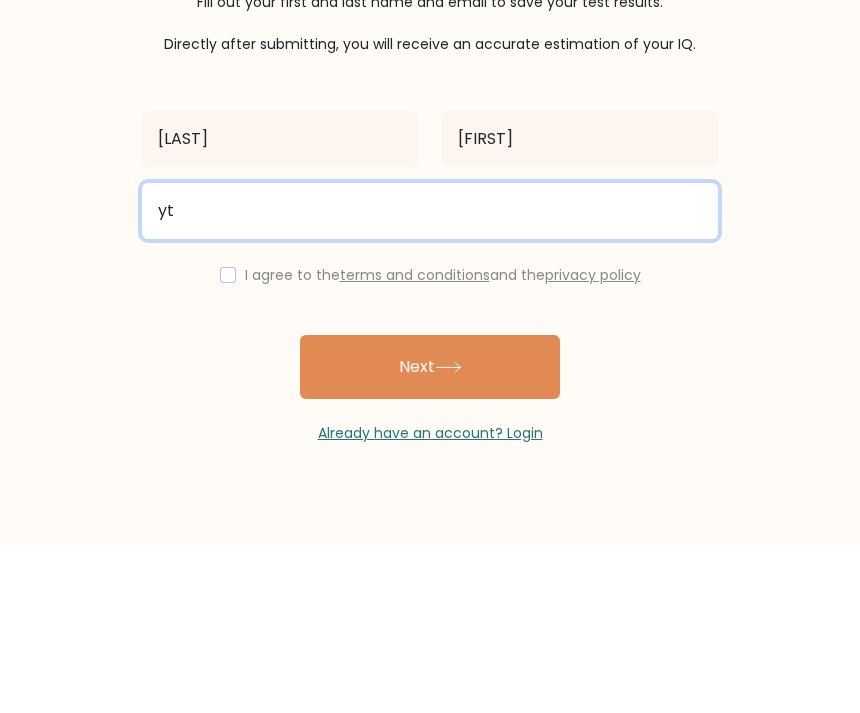 type on "y" 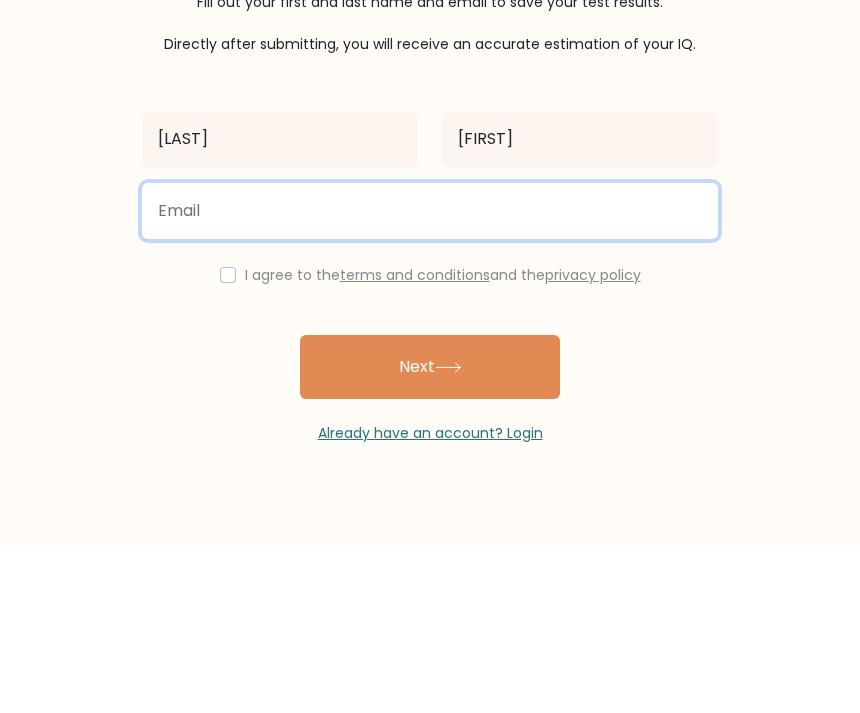 type on "[EMAIL]" 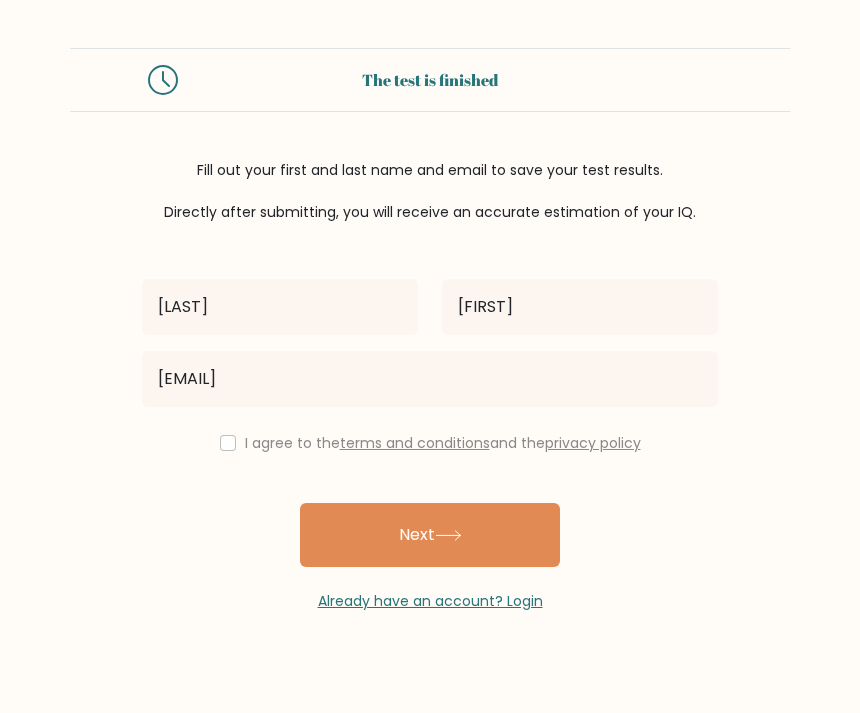 click on "Next" at bounding box center [430, 535] 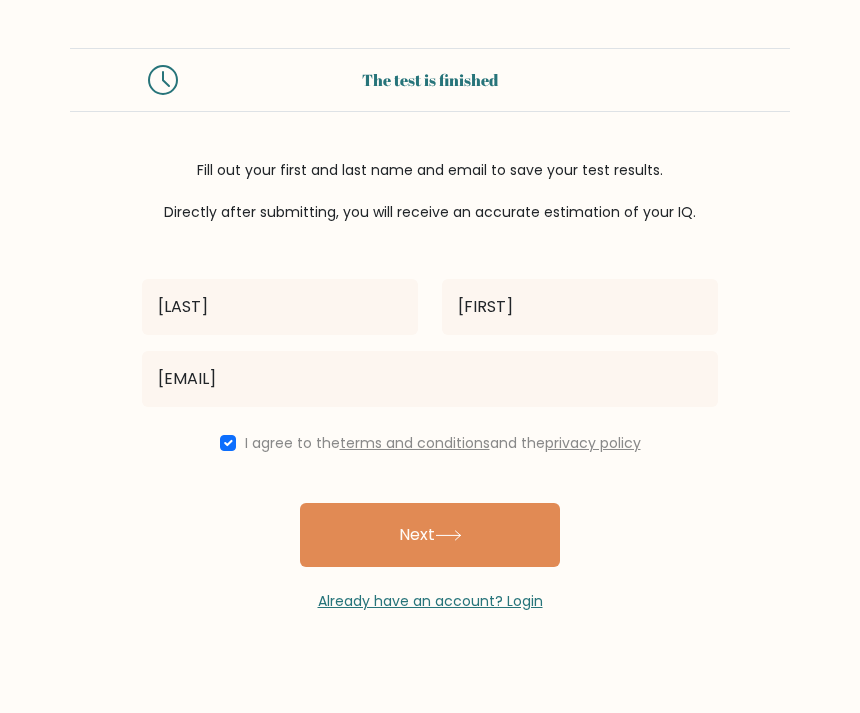 click on "Next" at bounding box center (430, 535) 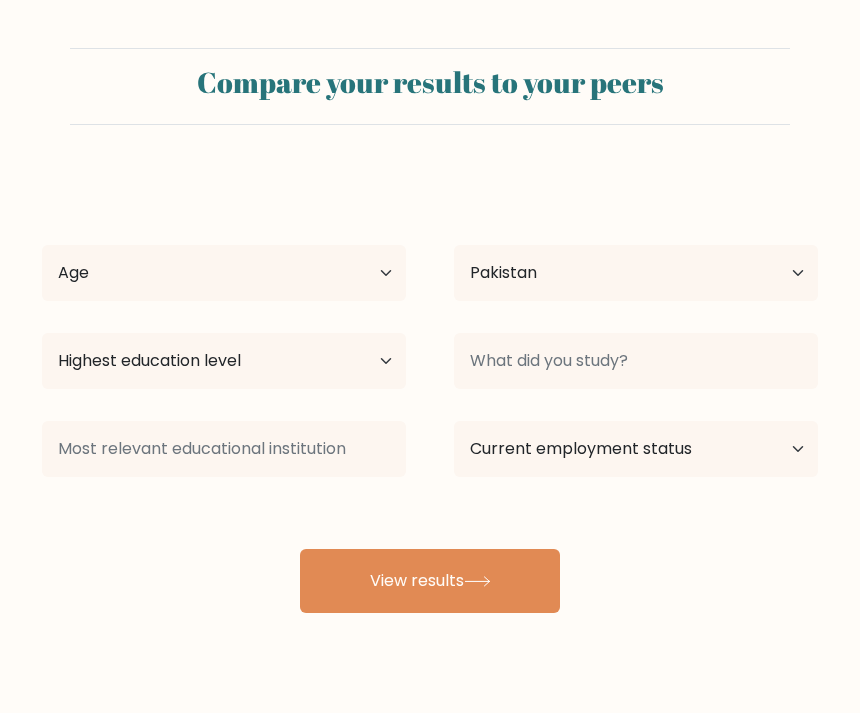 select on "PK" 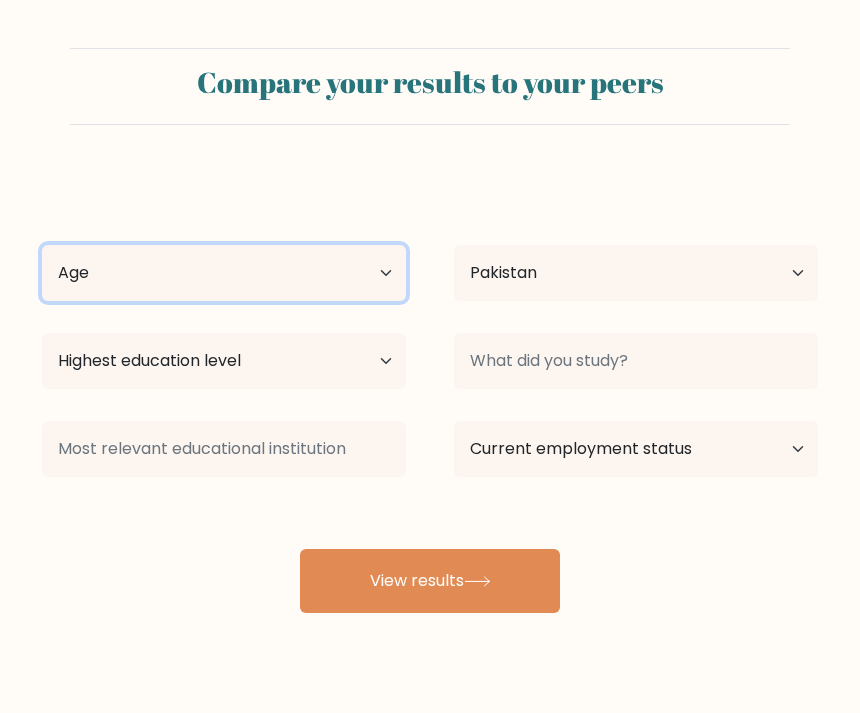 click on "Age
Under 18 years old
18-24 years old
25-34 years old
35-44 years old
45-54 years old
55-64 years old
65 years old and above" at bounding box center (224, 273) 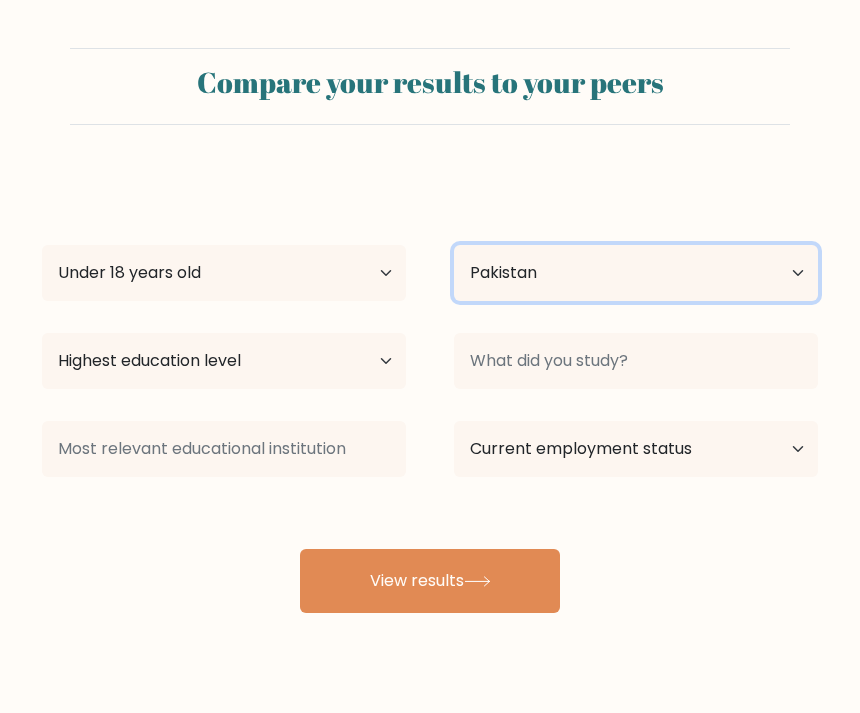 click on "Country
Afghanistan
Albania
Algeria
American Samoa
Andorra
Angola
Anguilla
Antarctica
Antigua and Barbuda
Argentina
Armenia
Aruba
Australia
Austria
Azerbaijan
Bahamas
Bahrain
Bangladesh
Barbados
Belarus
Belgium
Belize
Benin
Bermuda
Bhutan
Bolivia
Bonaire, Sint Eustatius and Saba
Bosnia and Herzegovina
Botswana
Bouvet Island
Brazil
British Indian Ocean Territory
Brunei
Bulgaria
Burkina Faso
Burundi
Cabo Verde
Cambodia
Cameroon
Canada
Cayman Islands
Central African Republic
Chad
Chile
China
Christmas Island
Cocos (Keeling) Islands
Colombia
Comoros
Congo
Congo (the Democratic Republic of the)
Cook Islands
Costa Rica
Côte d'Ivoire
Croatia
Cuba" at bounding box center (636, 273) 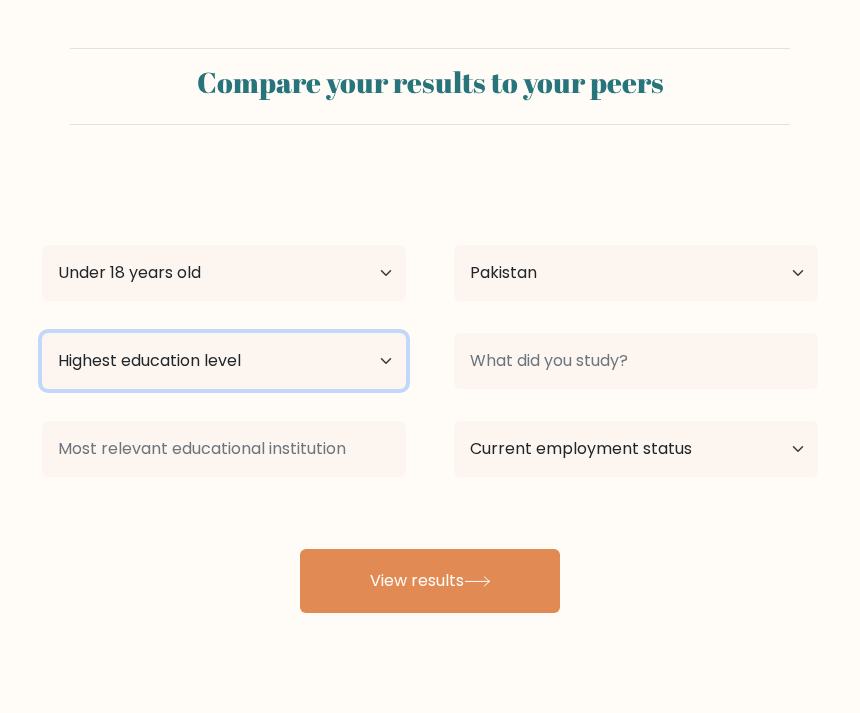 click on "Highest education level
No schooling
Primary
Lower Secondary
Upper Secondary
Occupation Specific
Bachelor's degree
Master's degree
Doctoral degree" at bounding box center (224, 361) 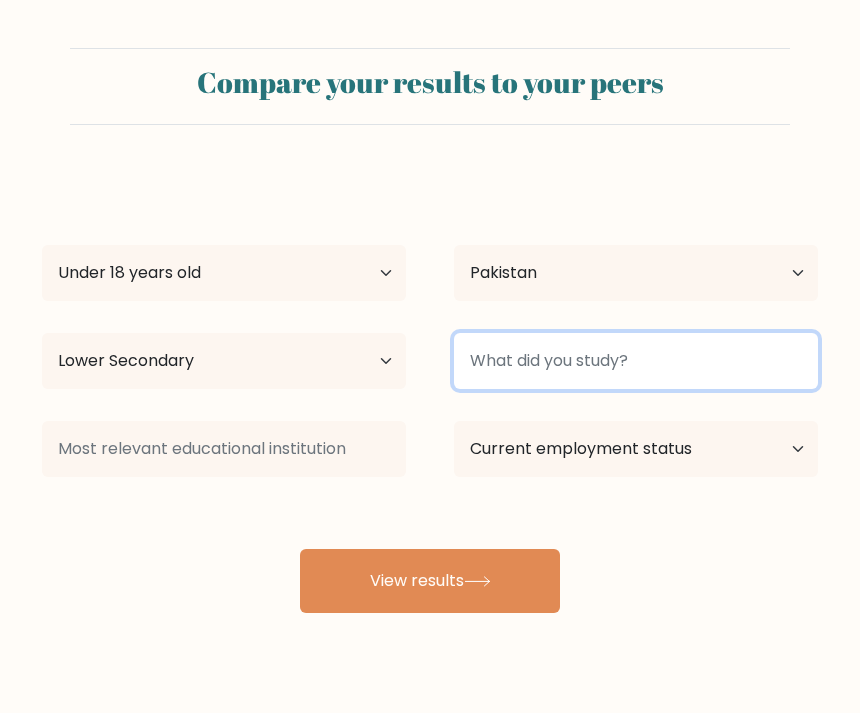 click at bounding box center (636, 361) 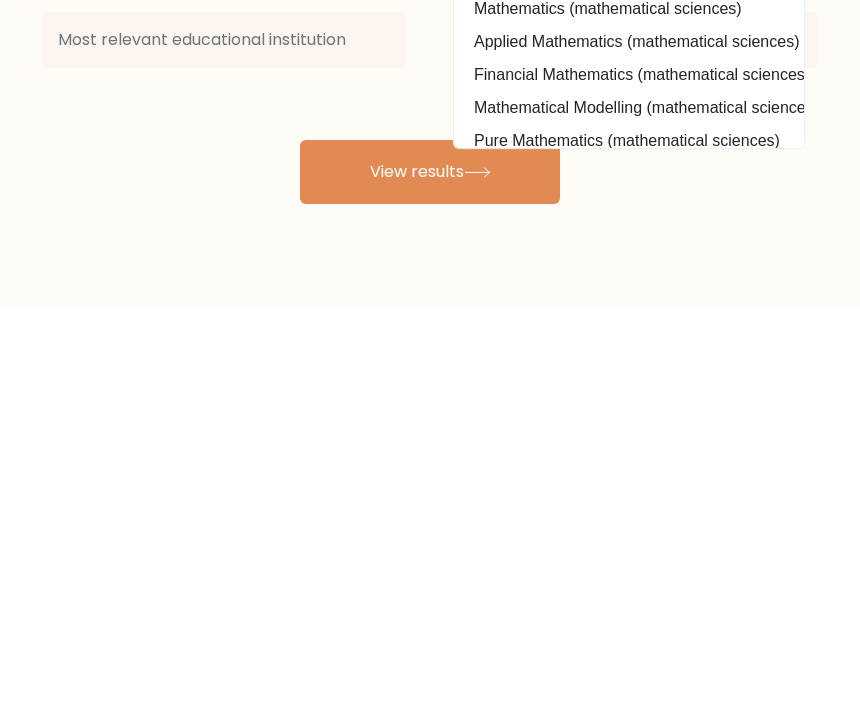 type on "Math" 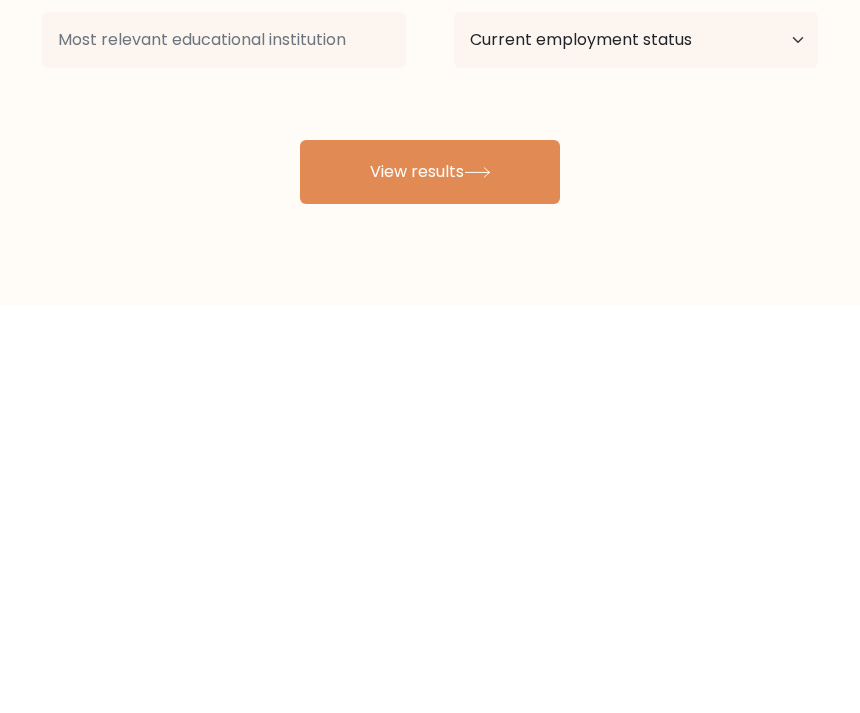 click on "View results" at bounding box center [430, 581] 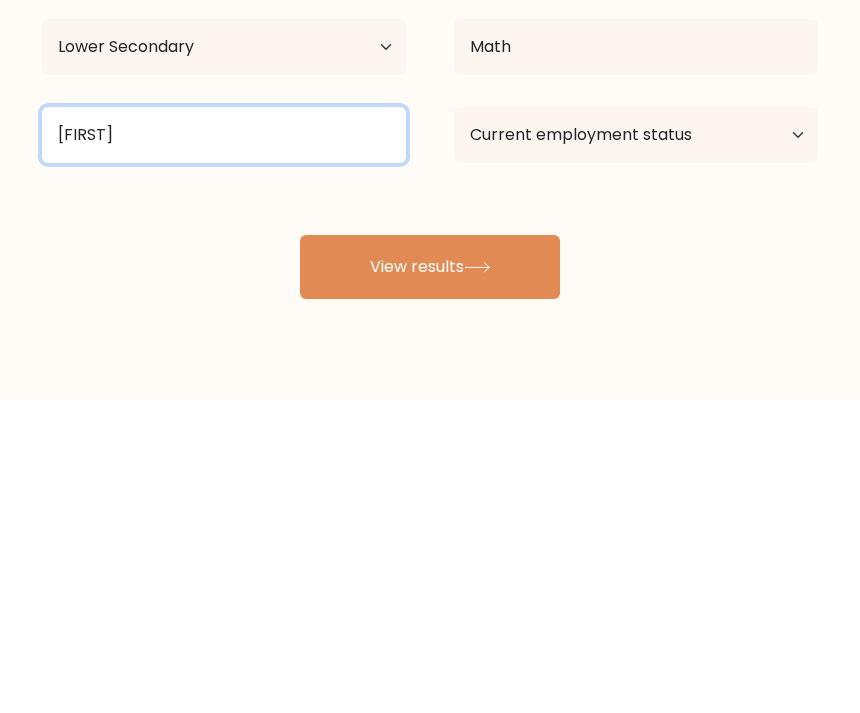 type on "Roota" 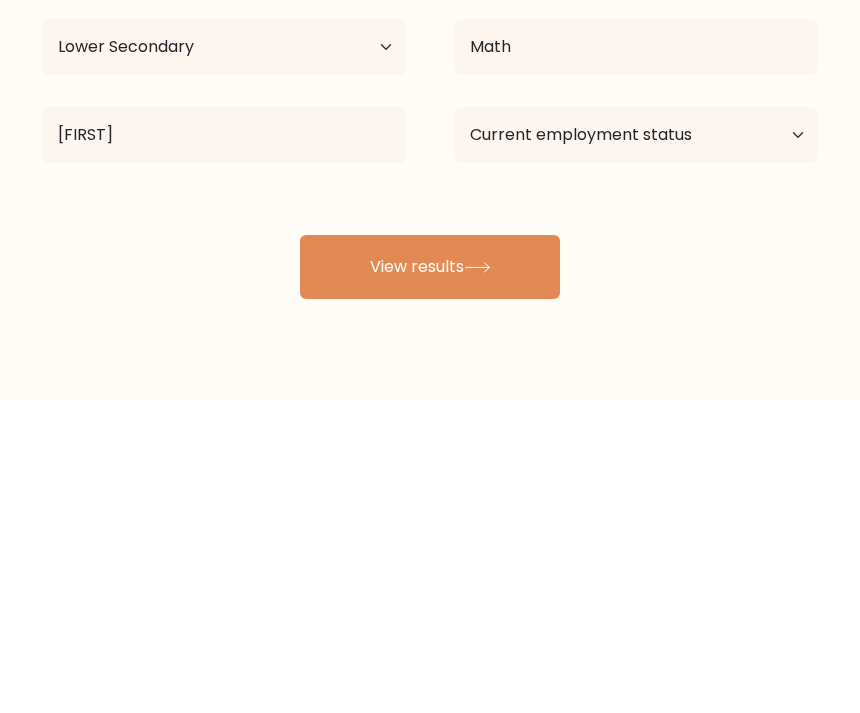 click 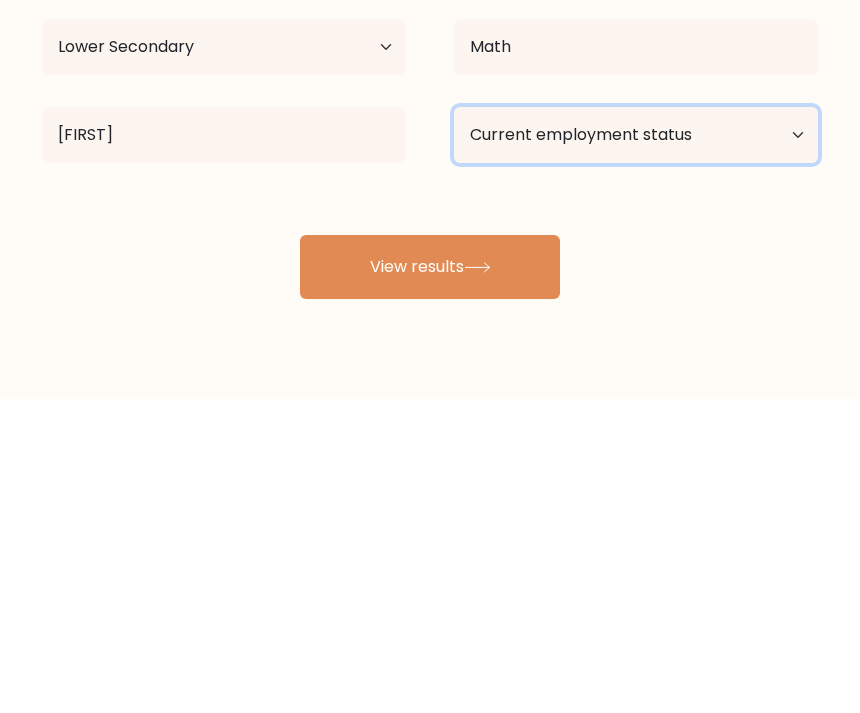 scroll, scrollTop: 67, scrollLeft: 0, axis: vertical 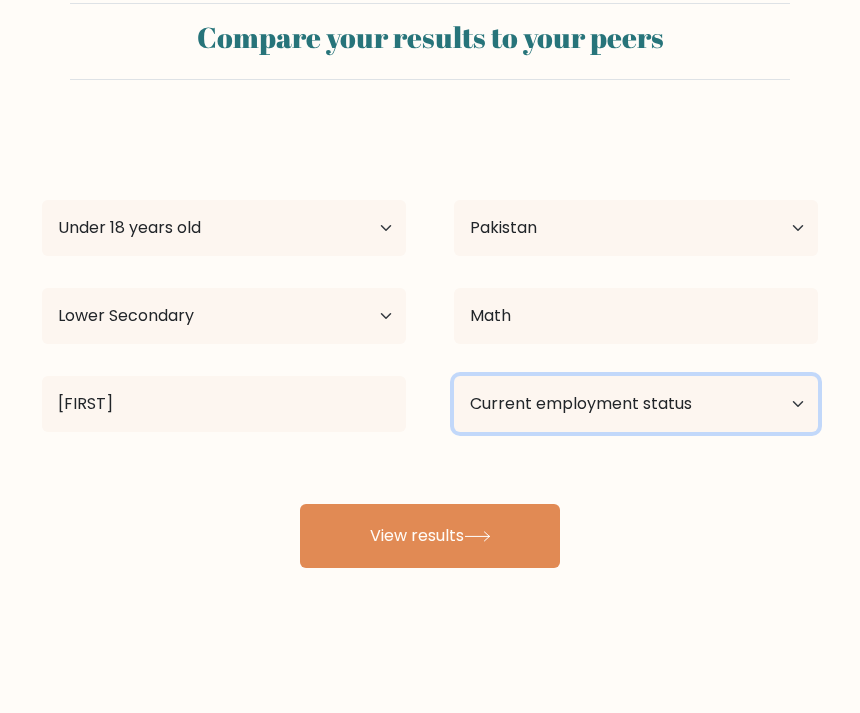 click on "Current employment status
Employed
Student
Retired
Other / prefer not to answer" at bounding box center (636, 404) 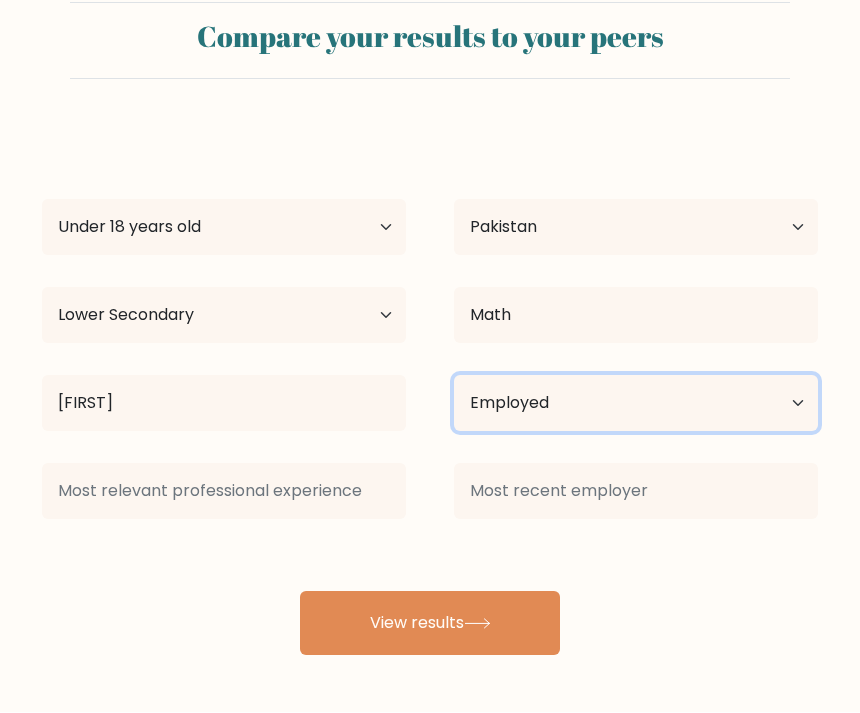 click on "Current employment status
Employed
Student
Retired
Other / prefer not to answer" at bounding box center (636, 404) 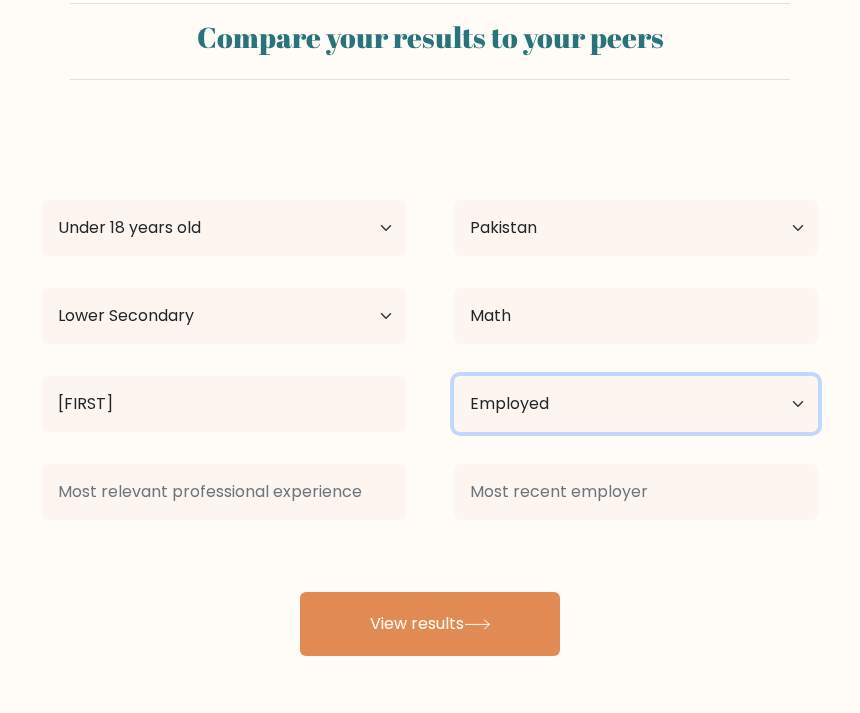 select on "student" 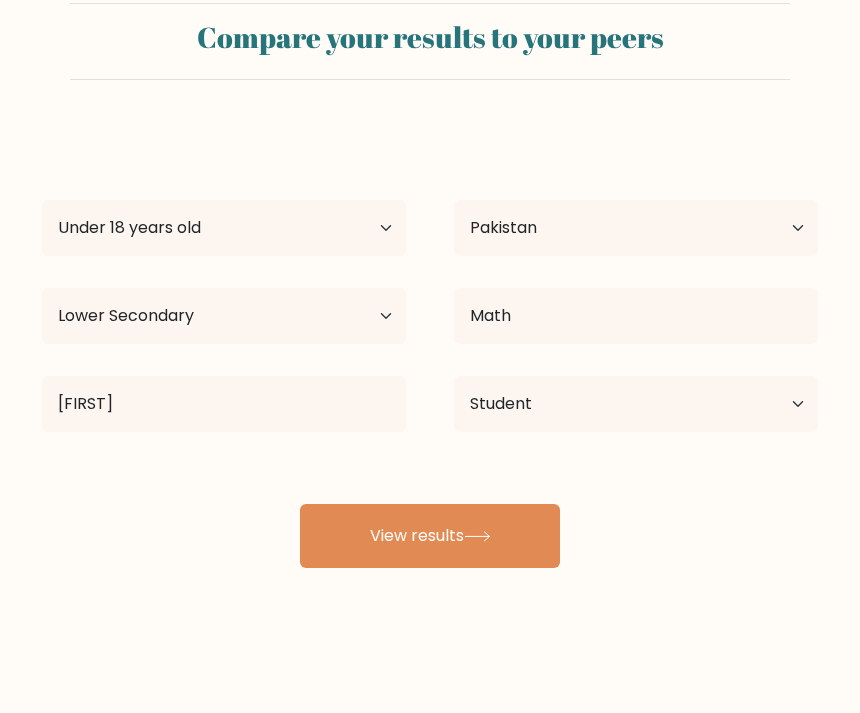 click on "View results" at bounding box center (430, 536) 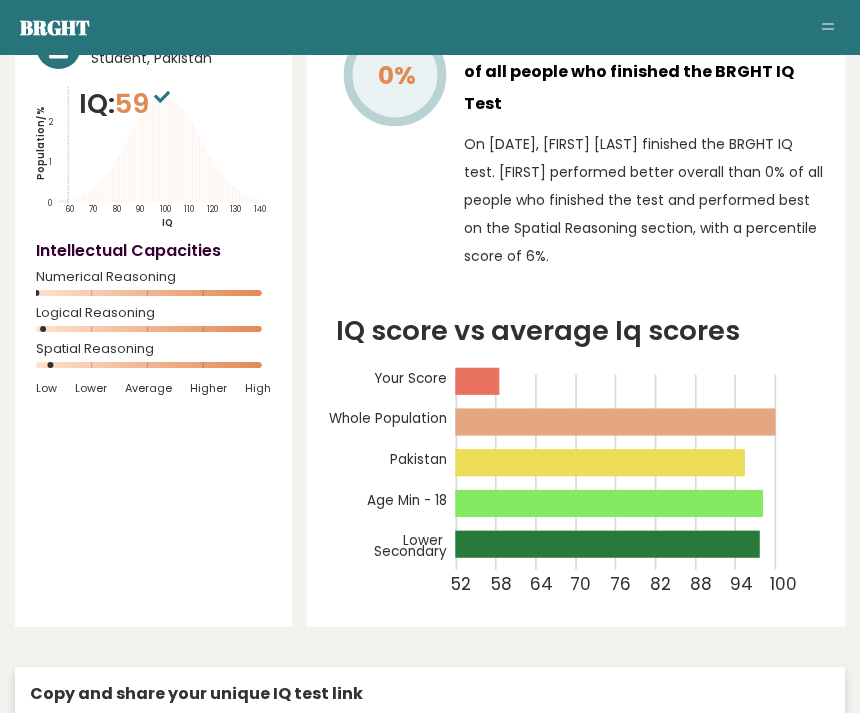 scroll, scrollTop: 182, scrollLeft: 0, axis: vertical 